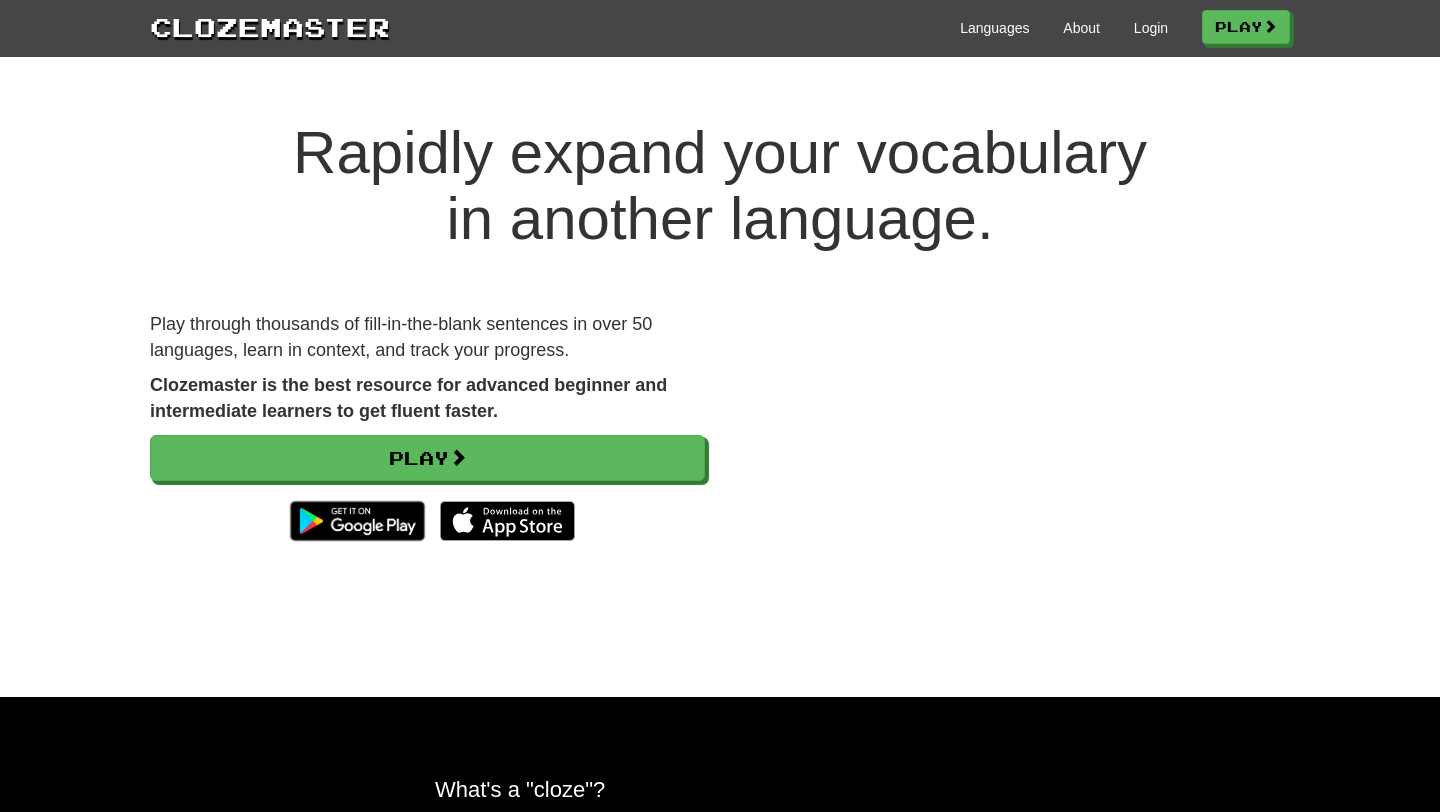 scroll, scrollTop: 0, scrollLeft: 0, axis: both 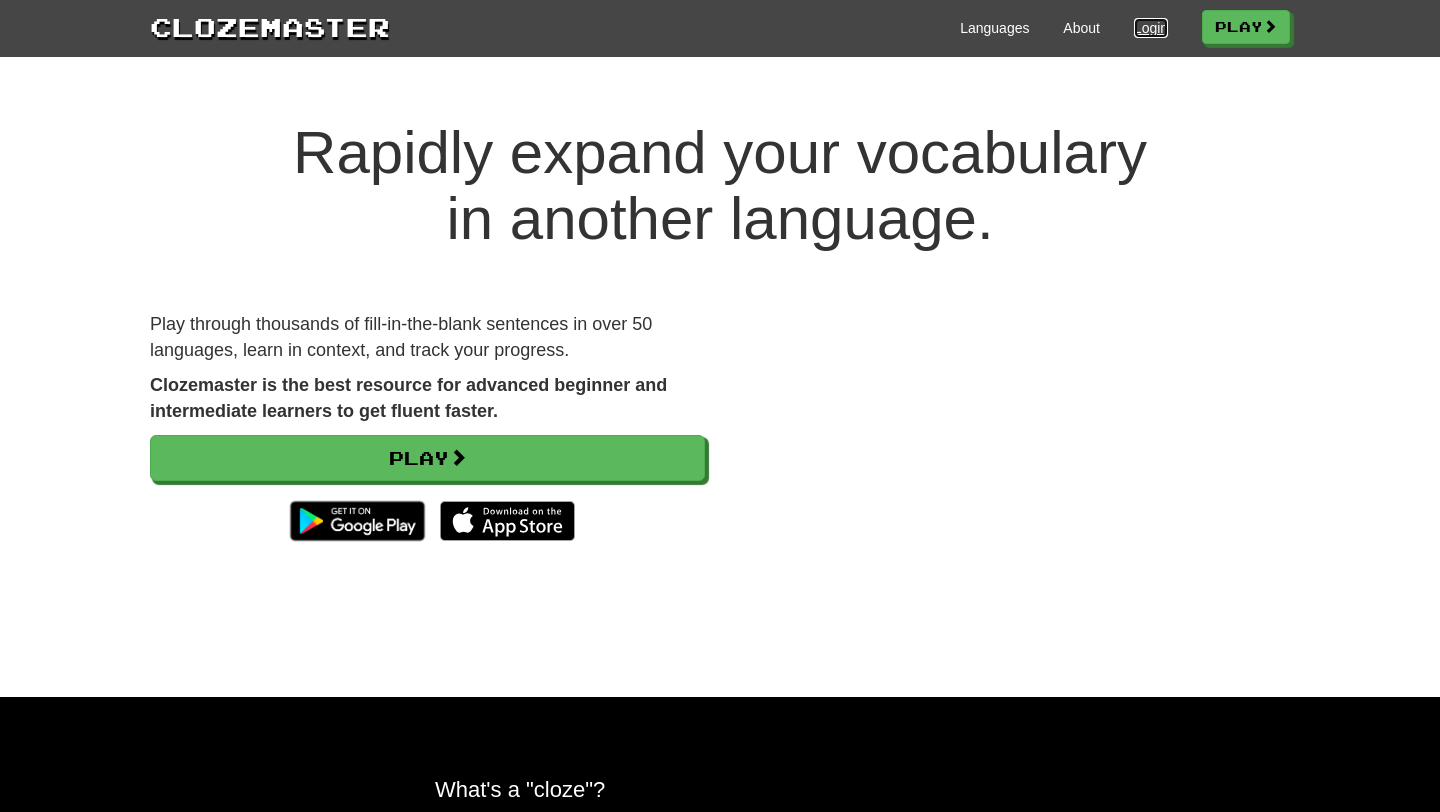 click on "Login" at bounding box center [1151, 28] 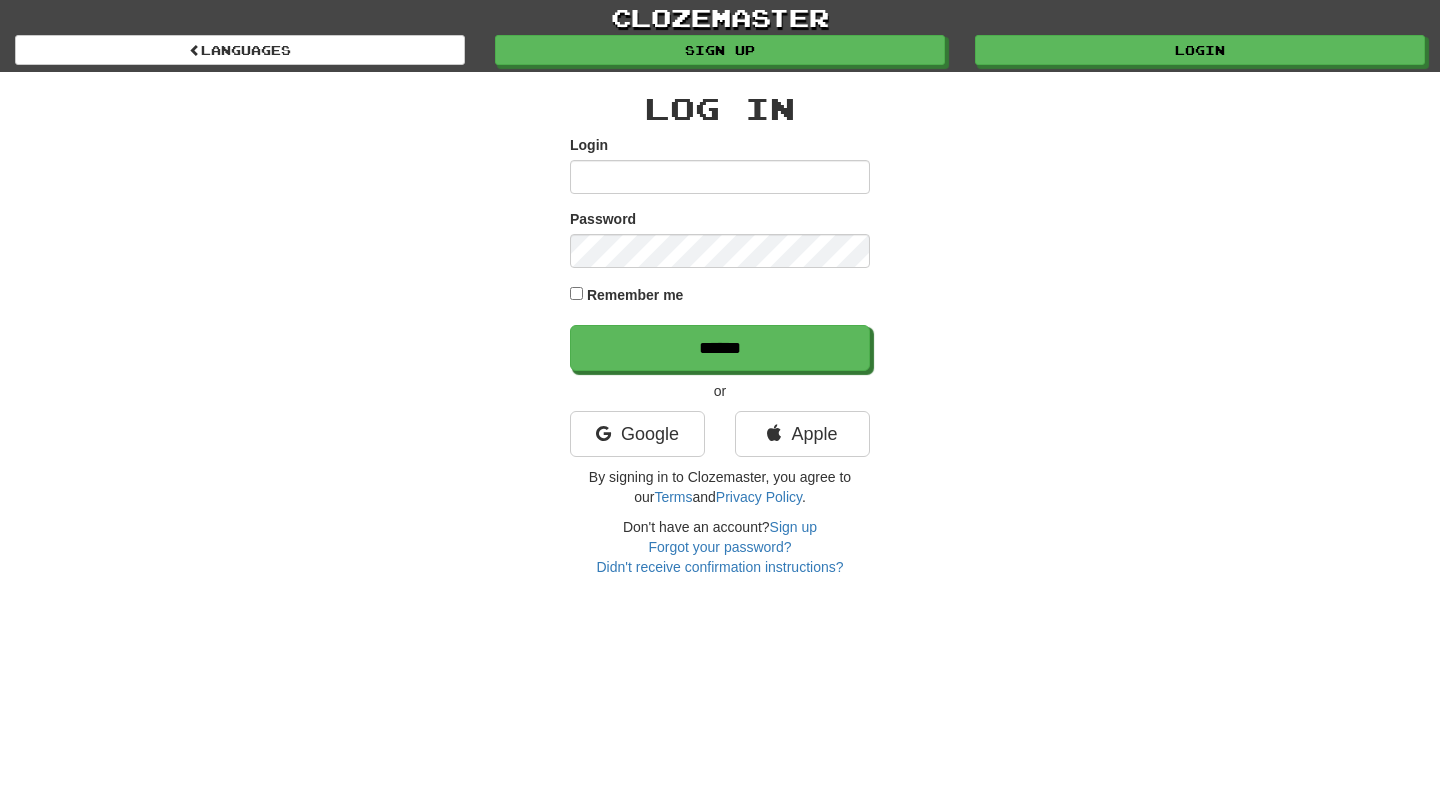 scroll, scrollTop: 0, scrollLeft: 0, axis: both 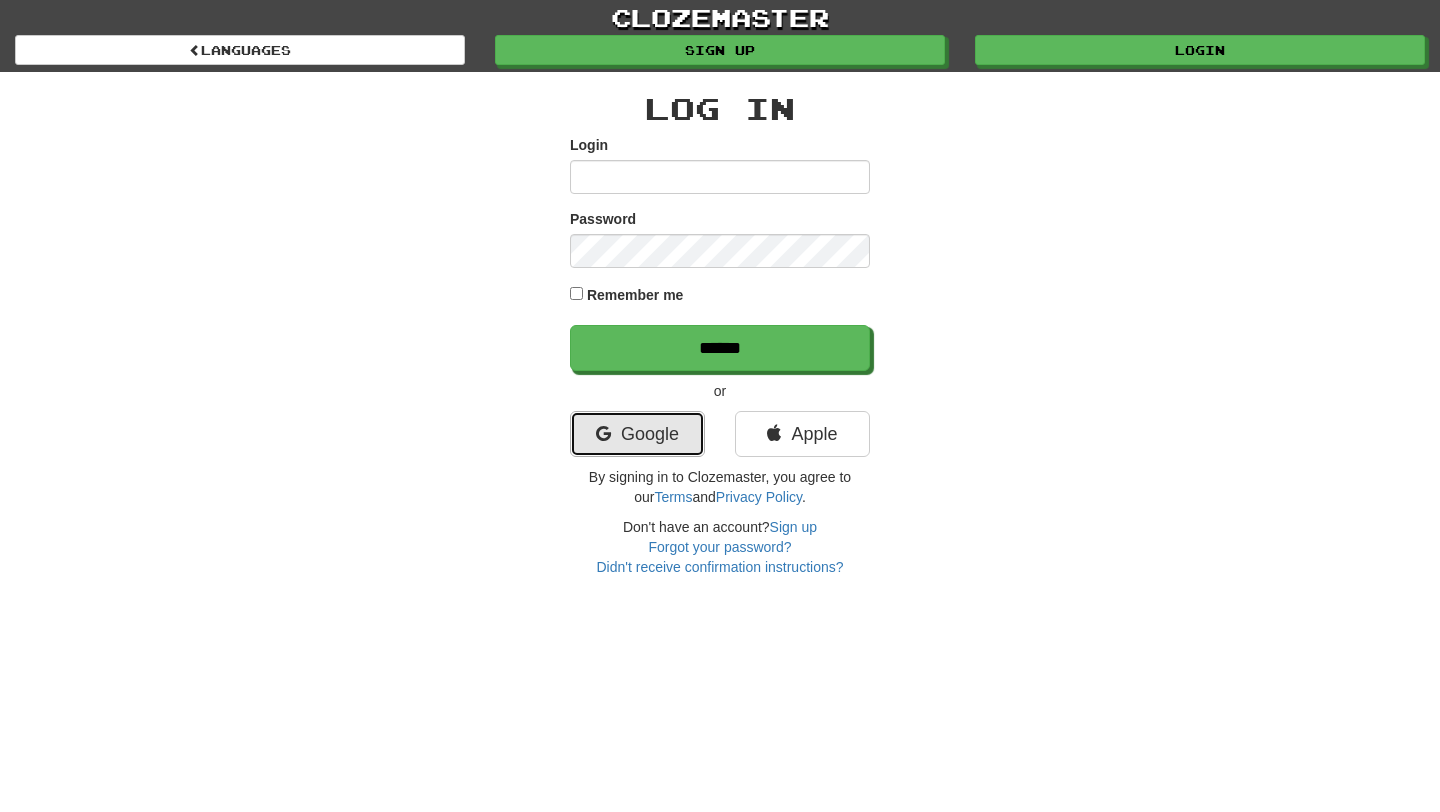 click on "Google" at bounding box center (637, 434) 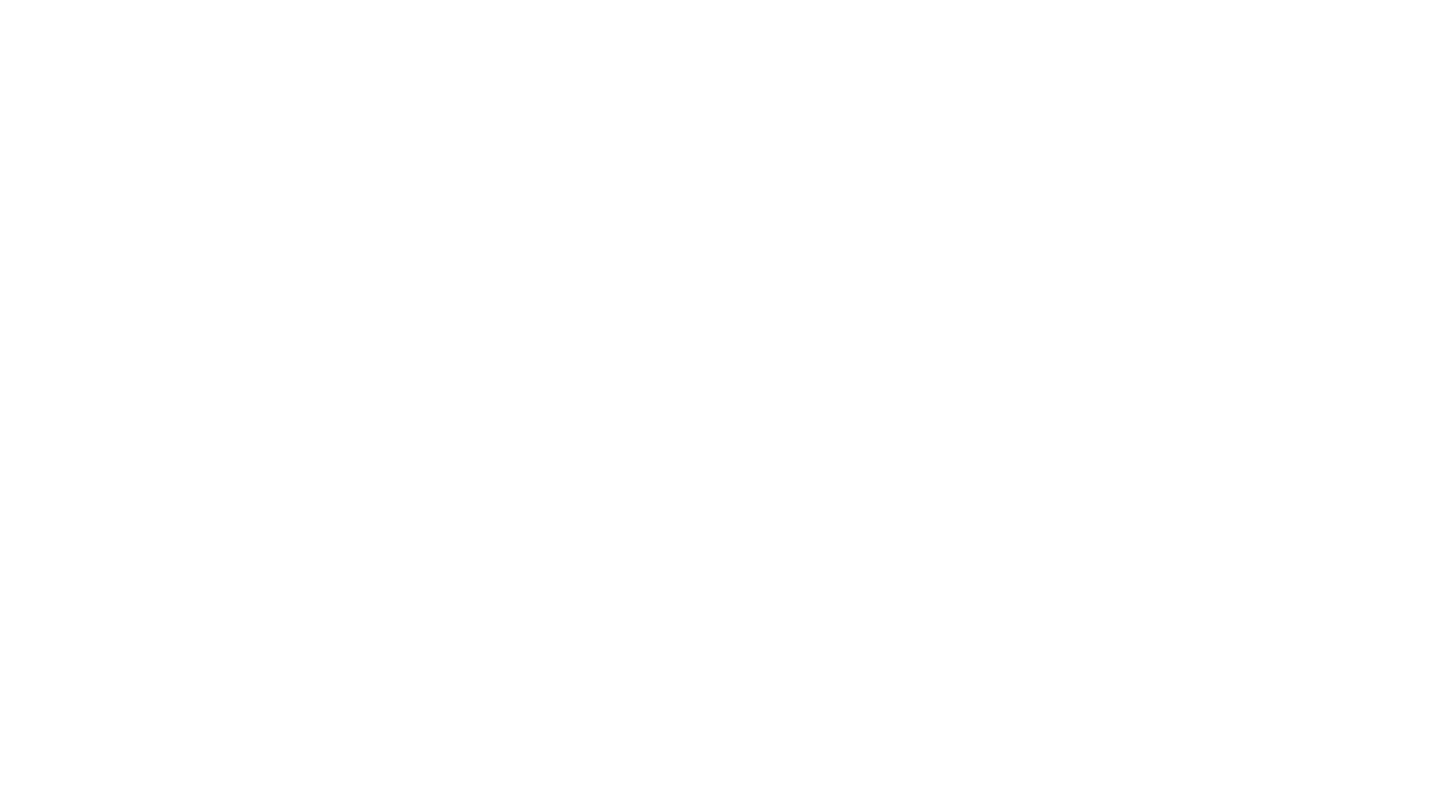 scroll, scrollTop: 0, scrollLeft: 0, axis: both 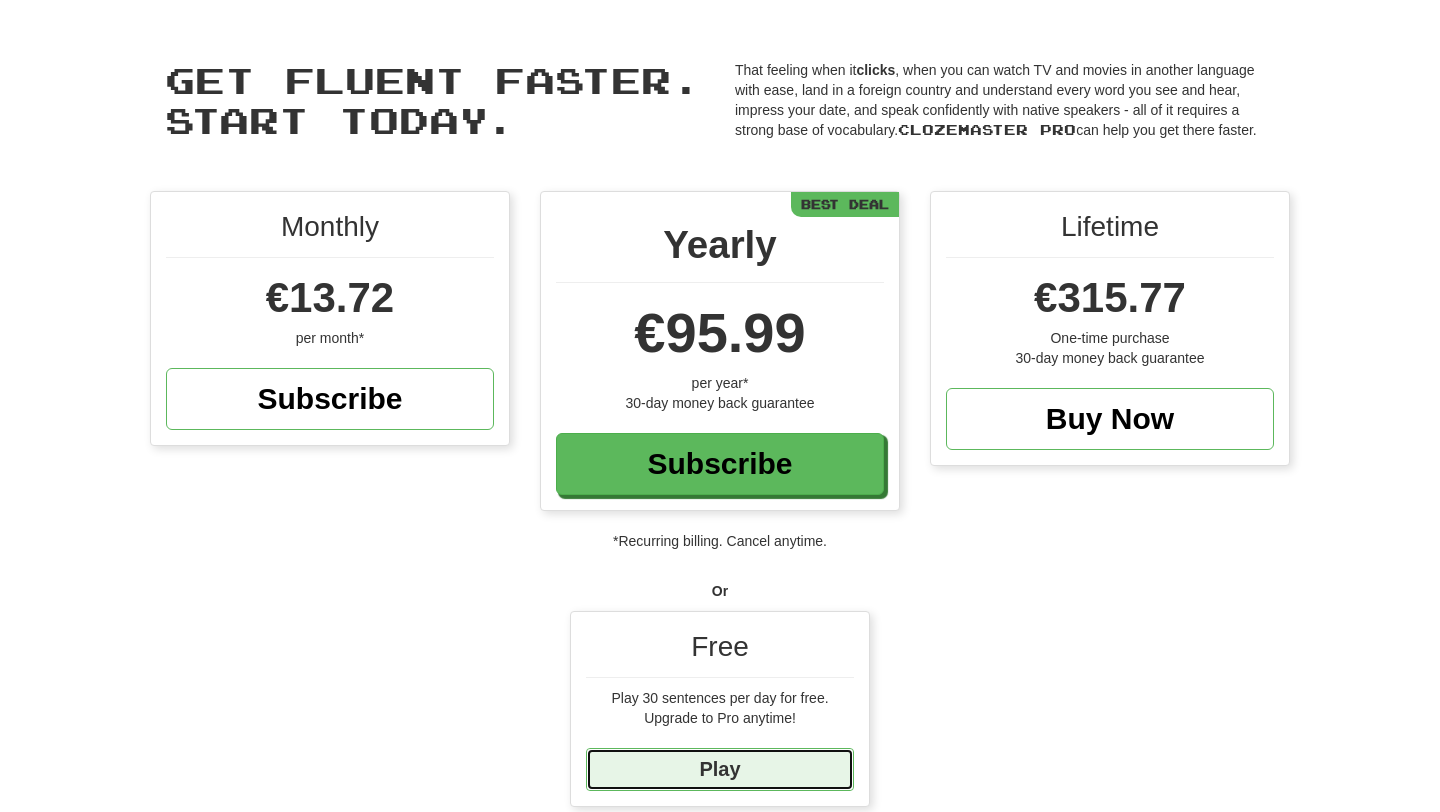 click on "Play" at bounding box center (720, 769) 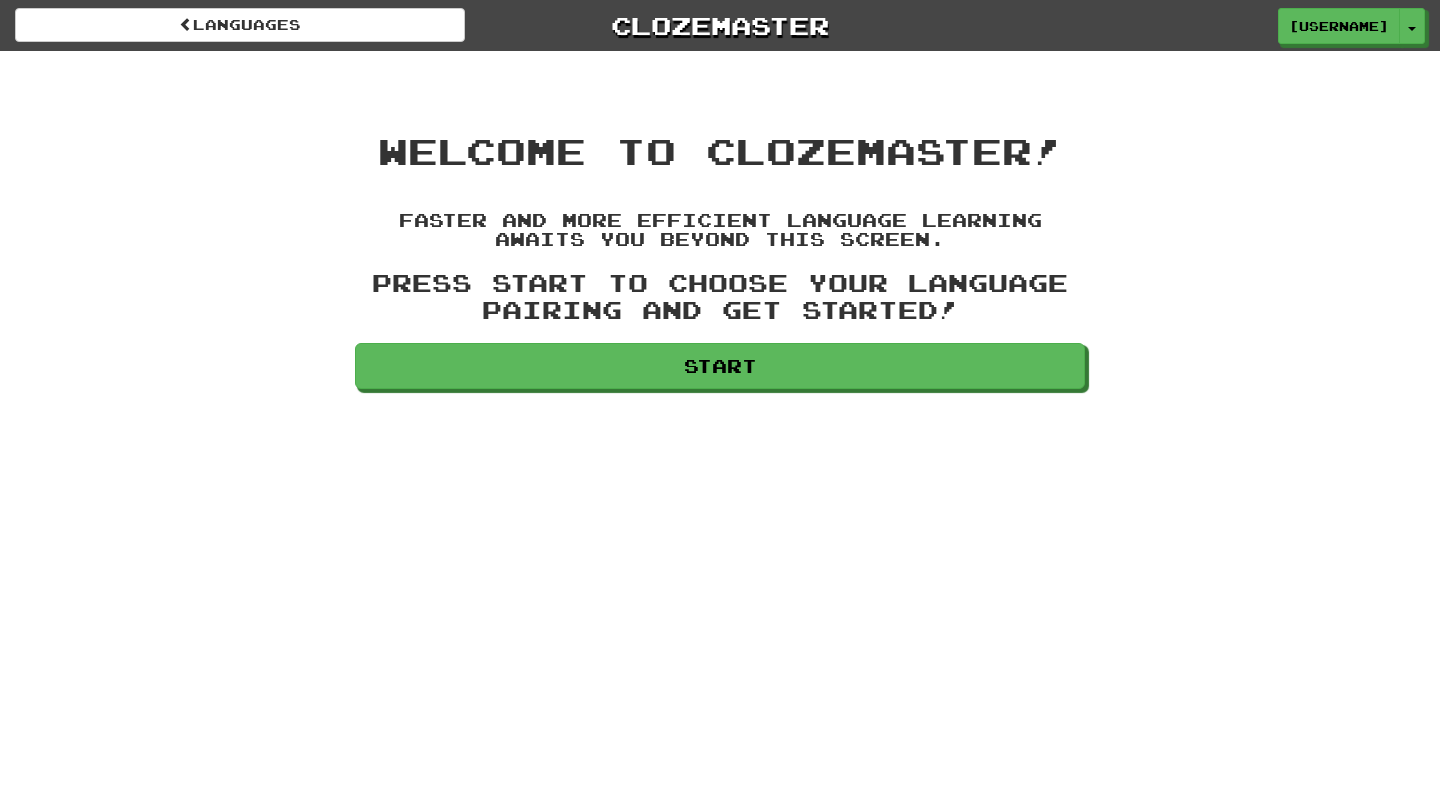 scroll, scrollTop: 0, scrollLeft: 0, axis: both 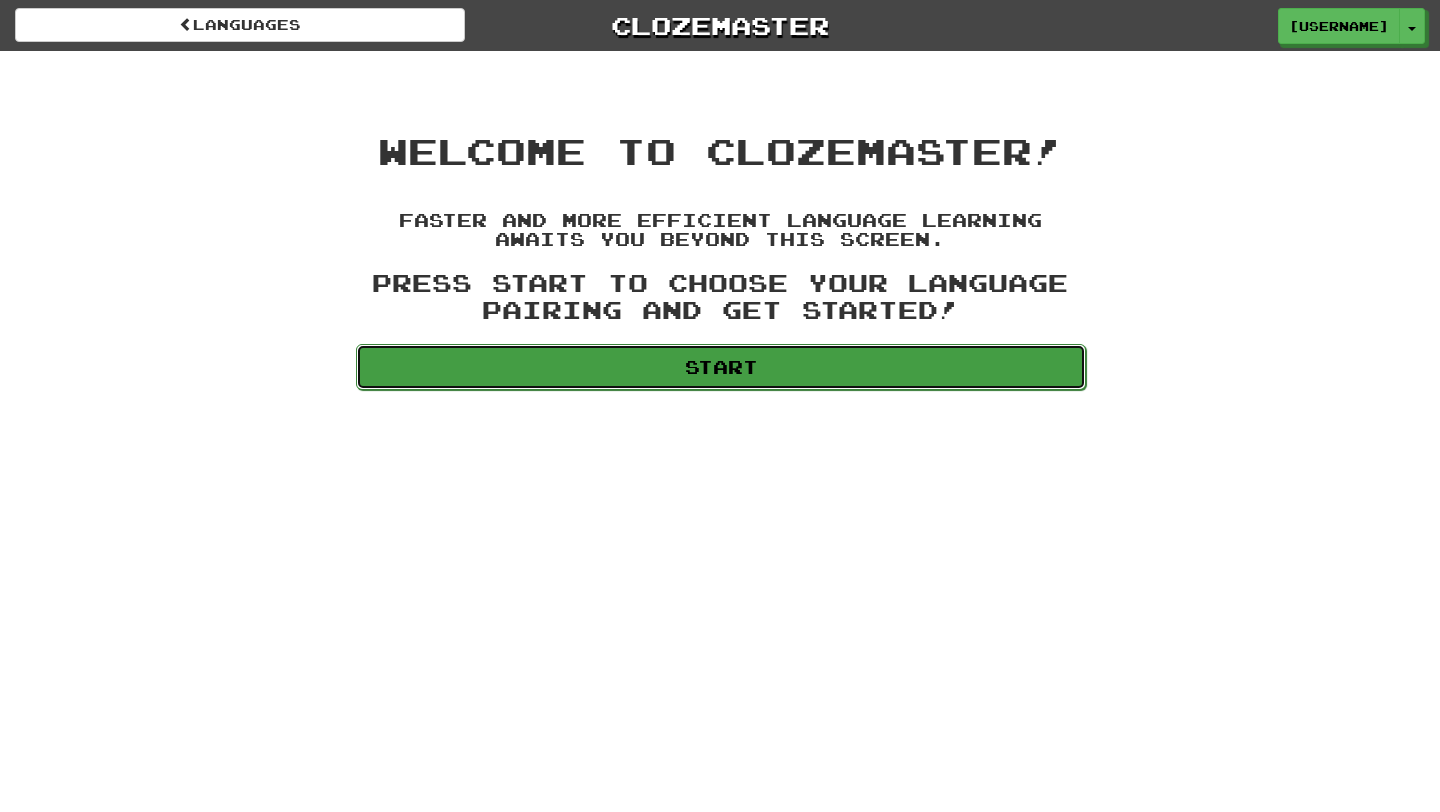 click on "Start" at bounding box center [721, 367] 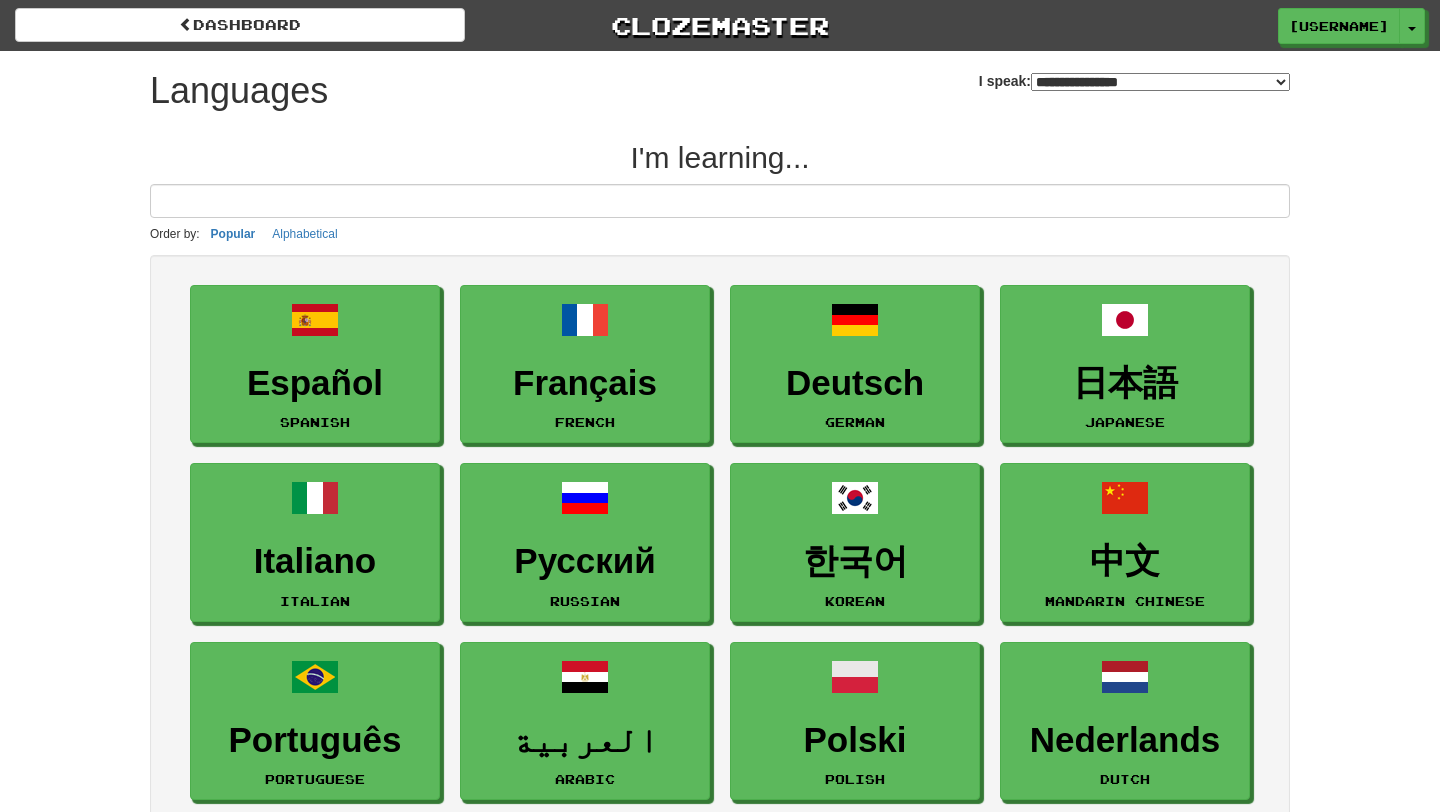 select on "*******" 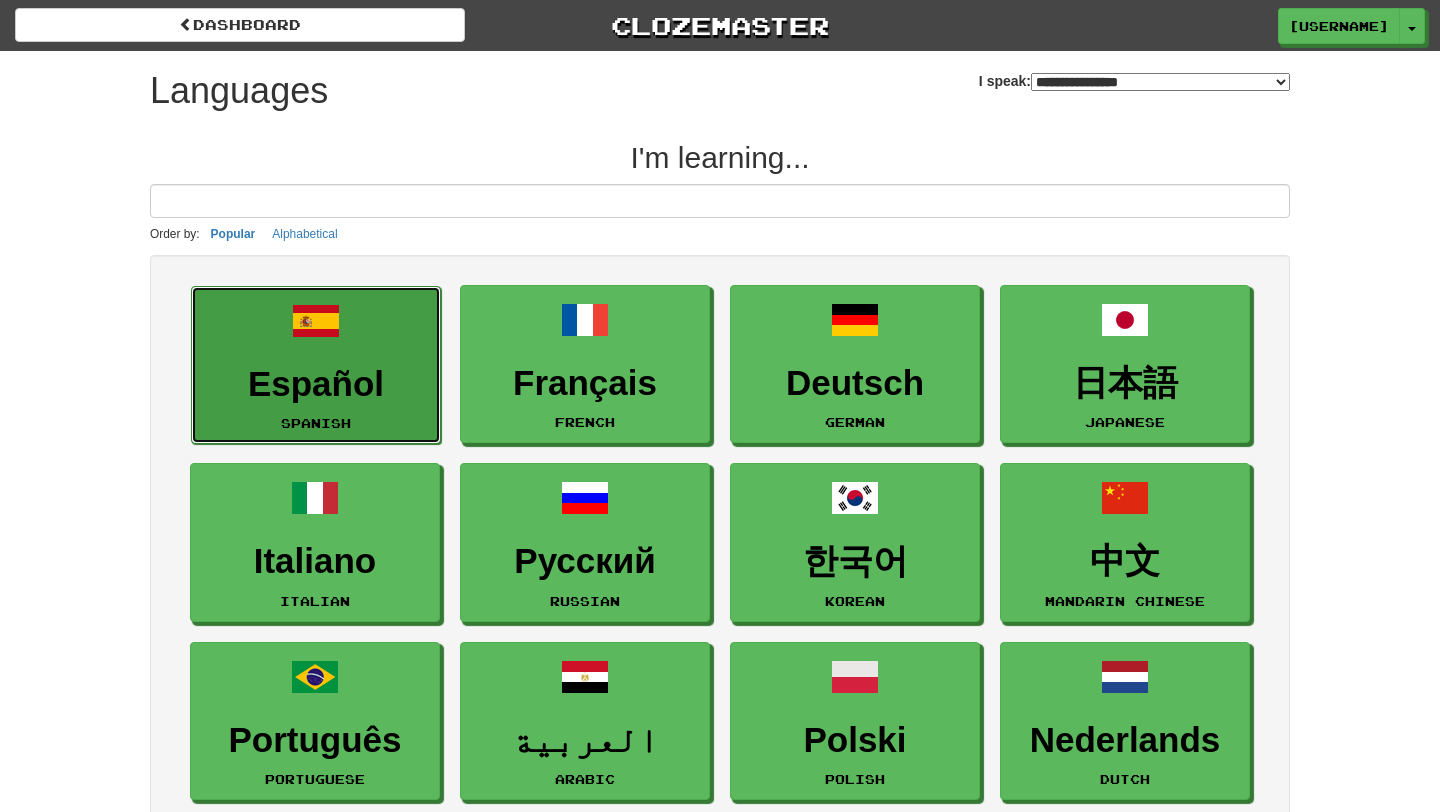 click on "Español Spanish" at bounding box center (316, 365) 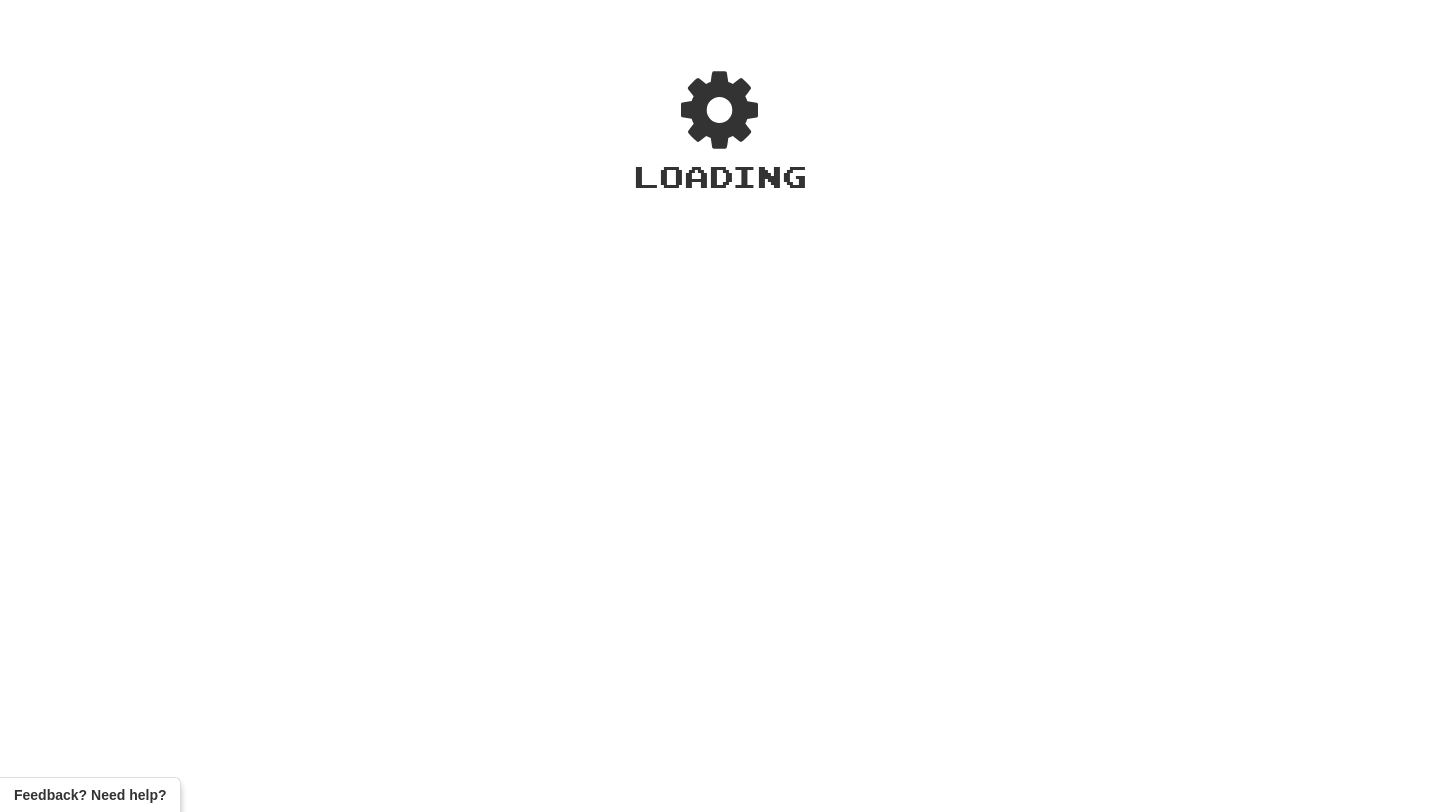 scroll, scrollTop: 0, scrollLeft: 0, axis: both 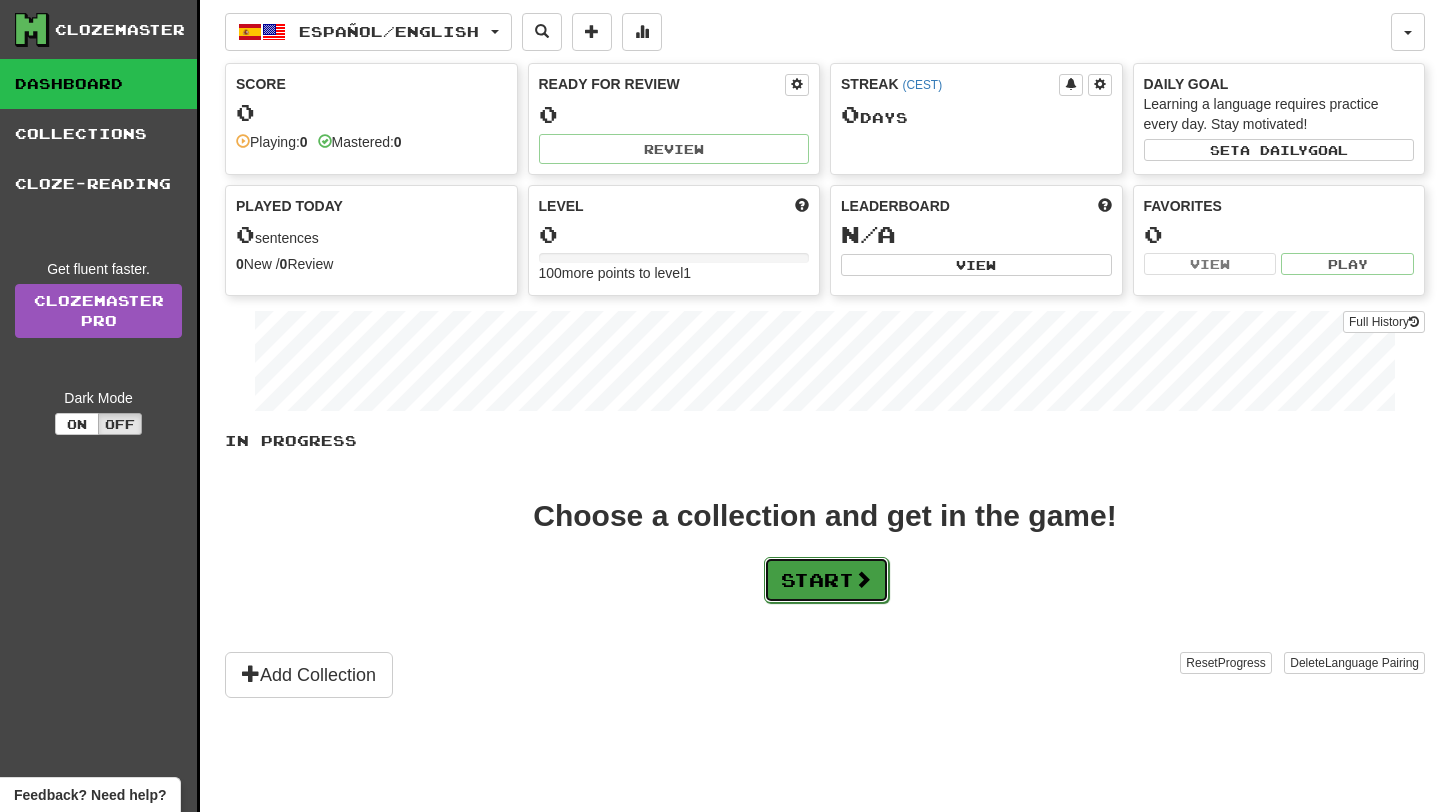 click on "Start" at bounding box center (826, 580) 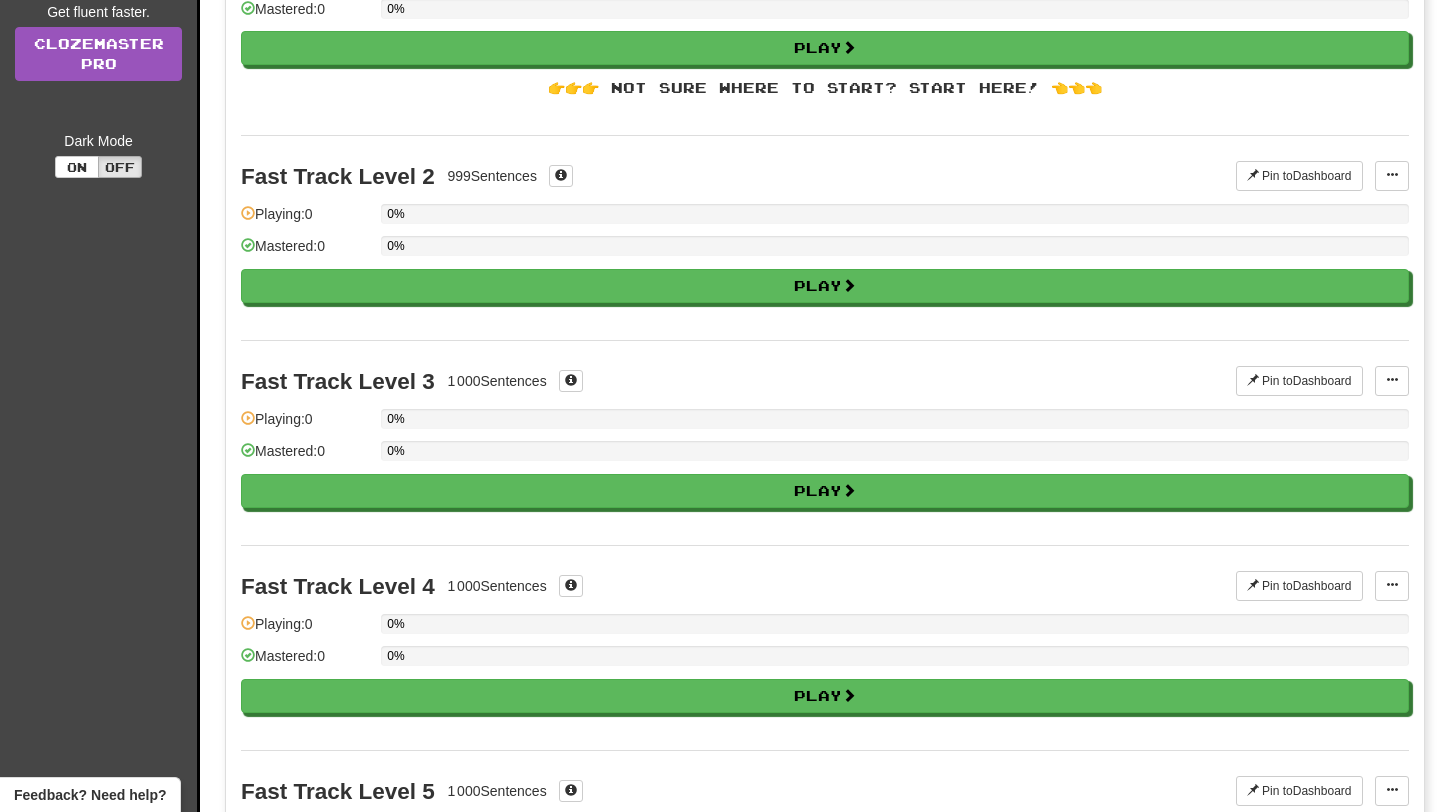 scroll, scrollTop: 0, scrollLeft: 0, axis: both 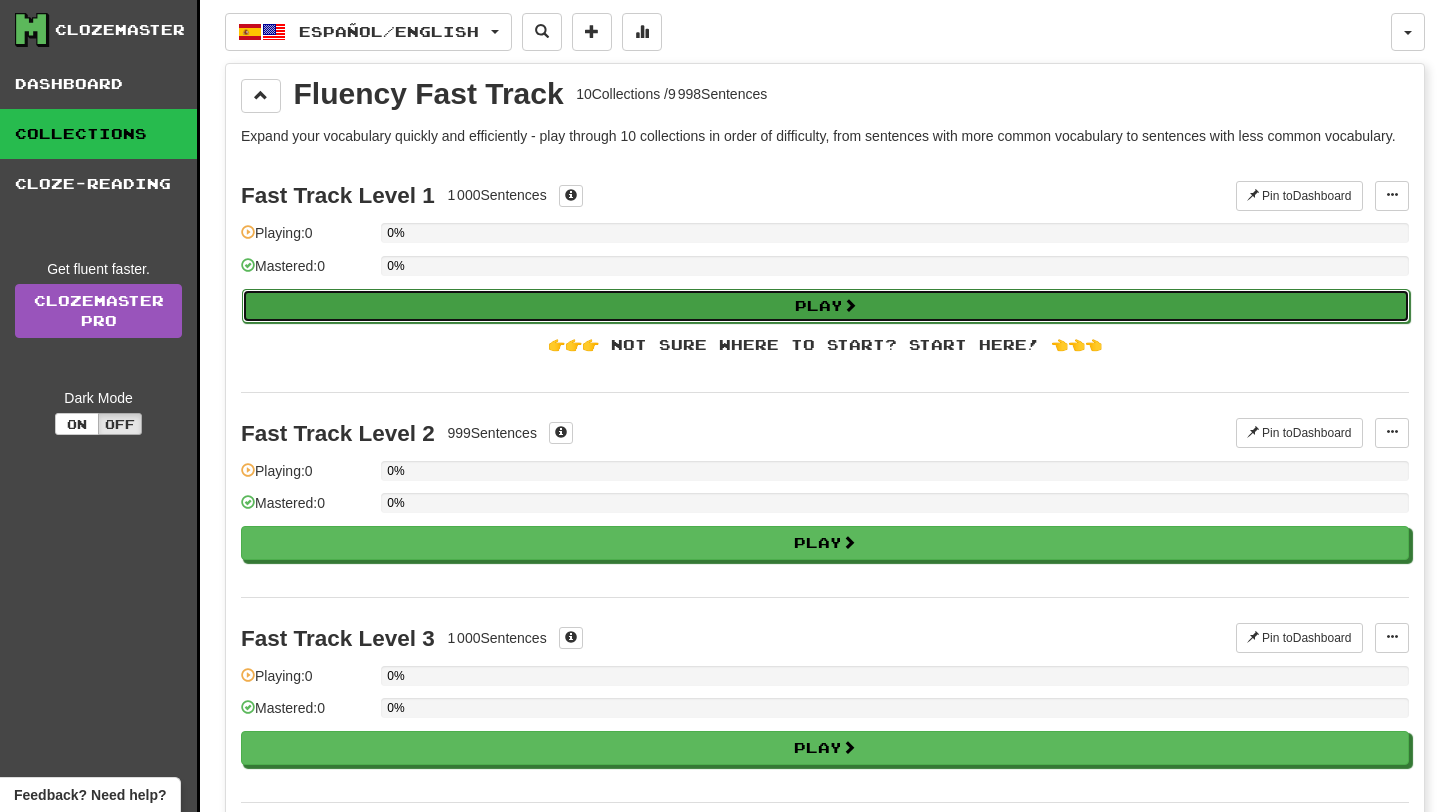 click on "Play" at bounding box center [826, 306] 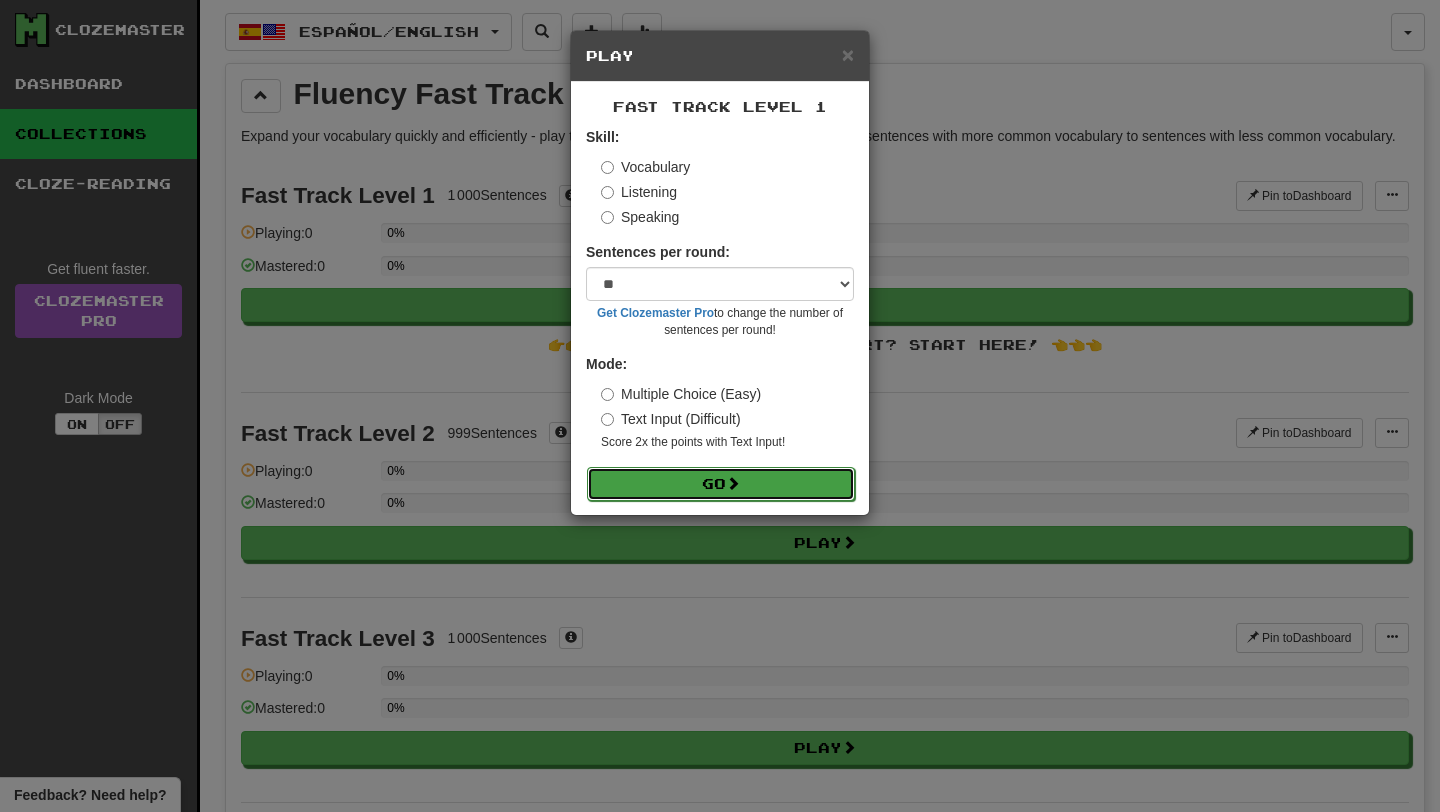 click on "Go" at bounding box center (721, 484) 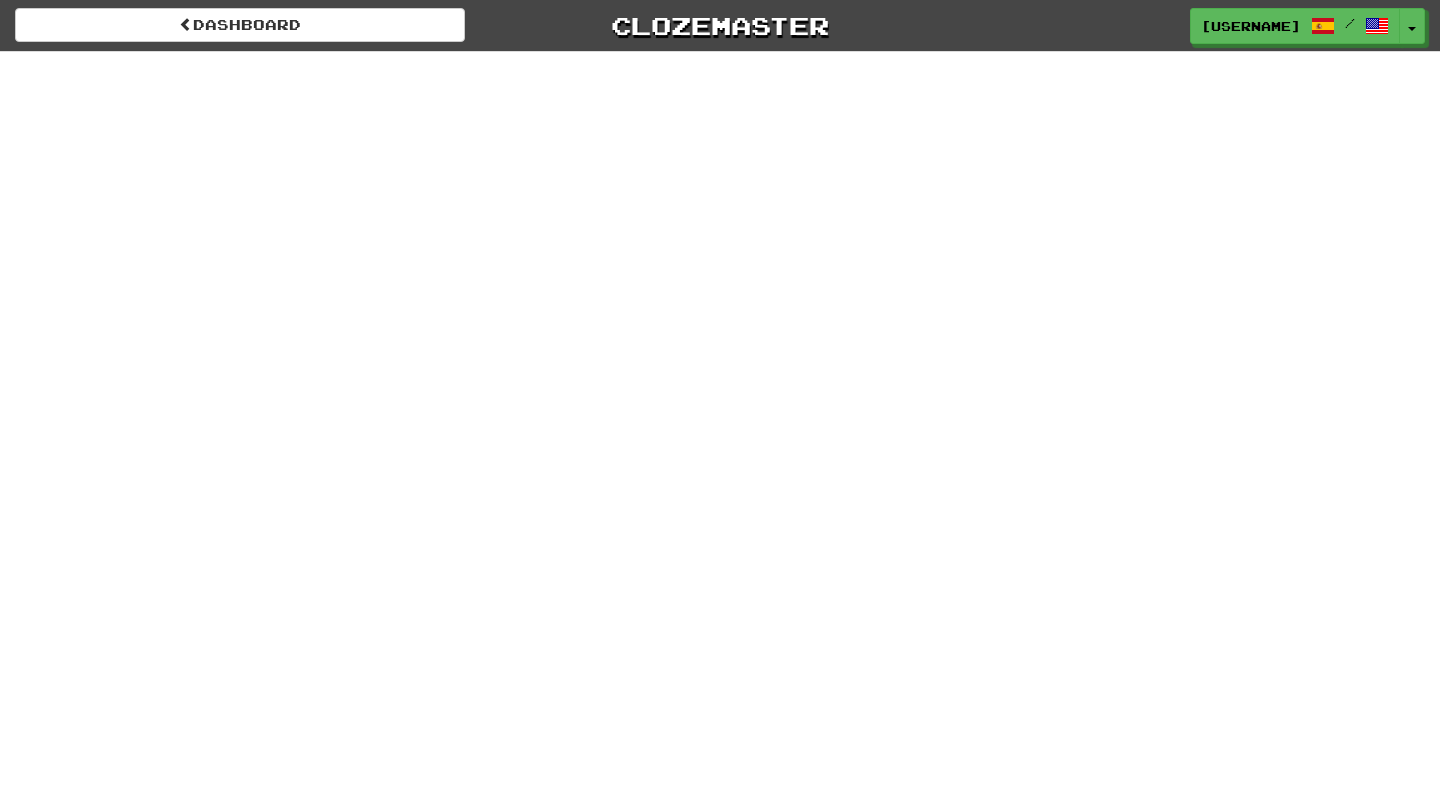 scroll, scrollTop: 0, scrollLeft: 0, axis: both 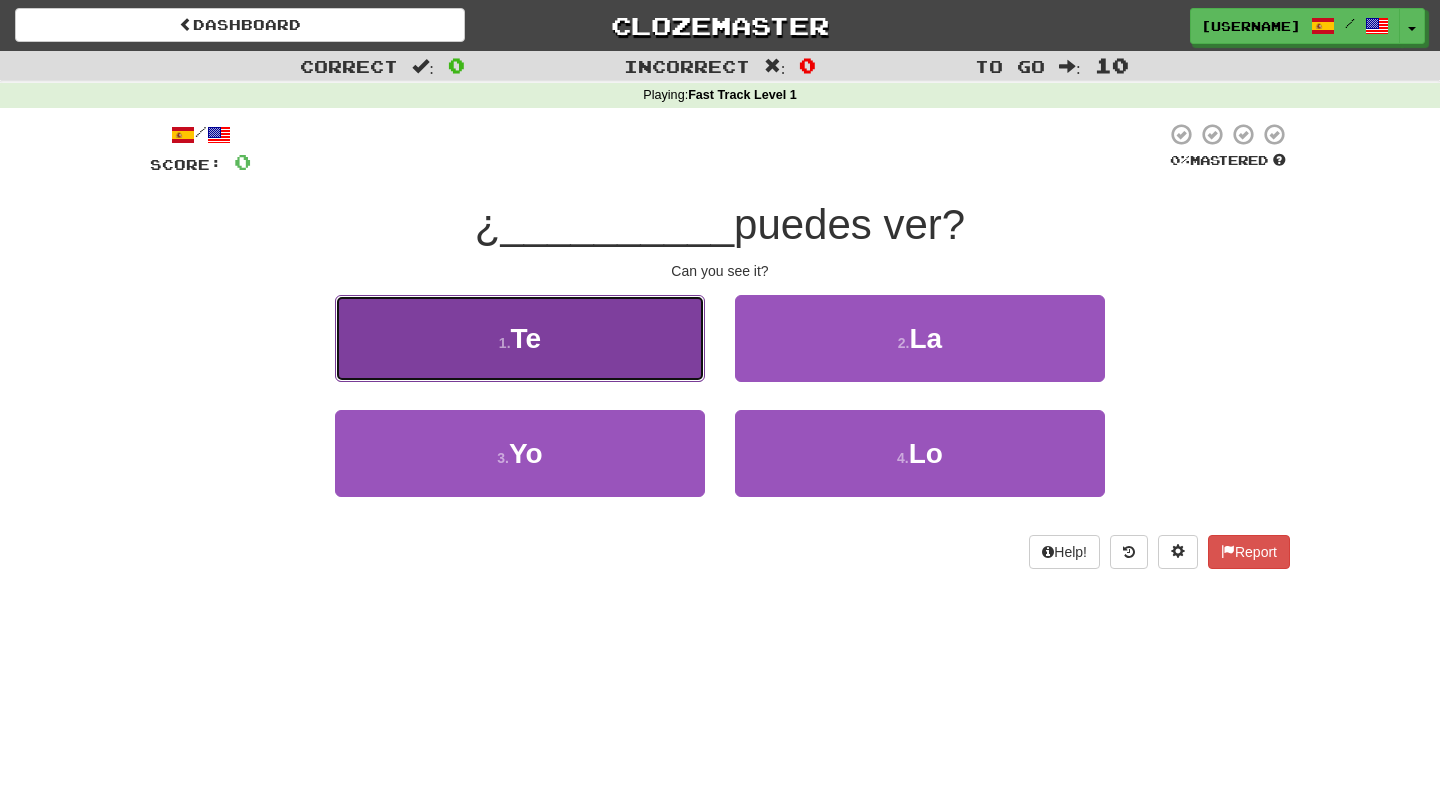 click on "1 .  Te" at bounding box center (520, 338) 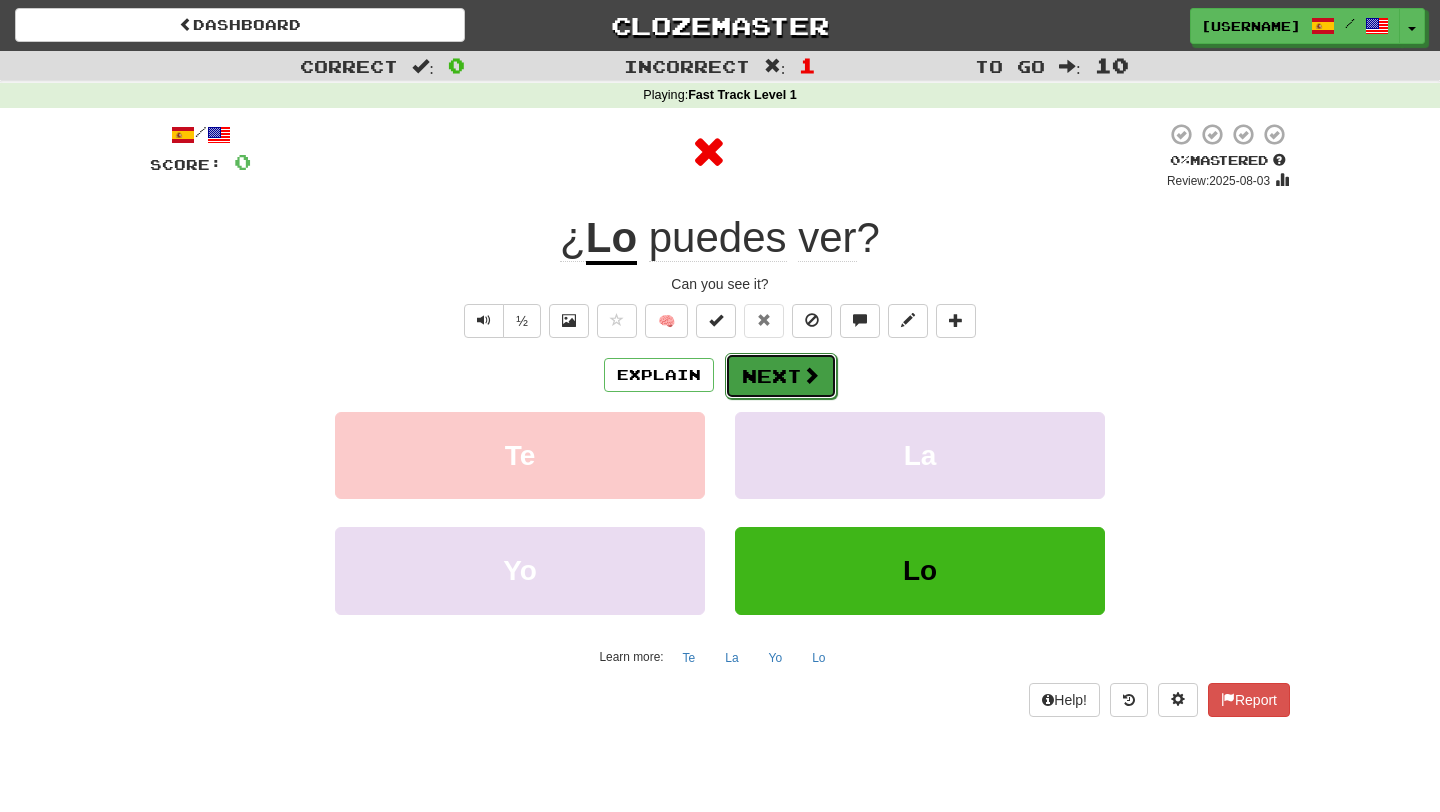 click on "Next" at bounding box center (781, 376) 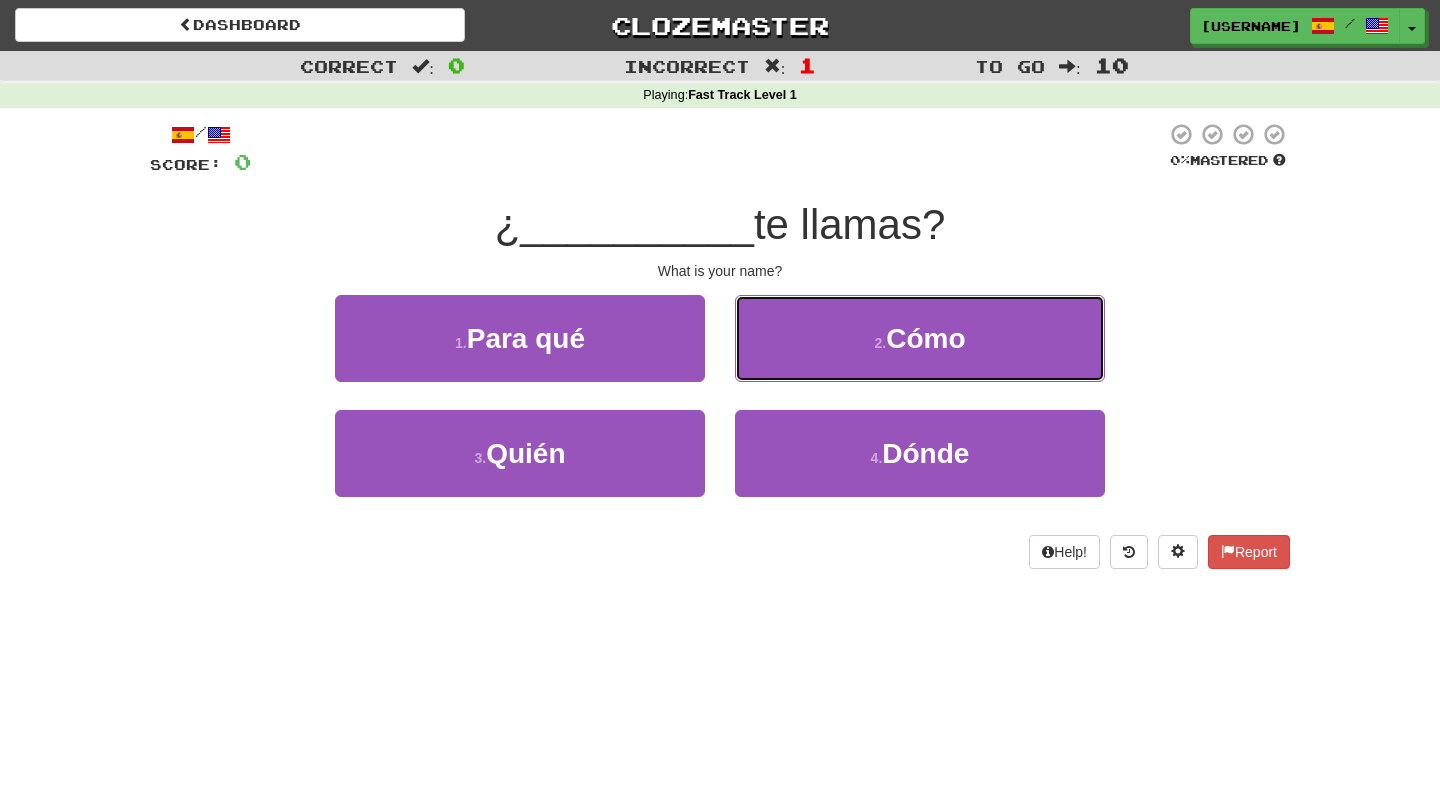 click on "2 .  Cómo" at bounding box center [920, 338] 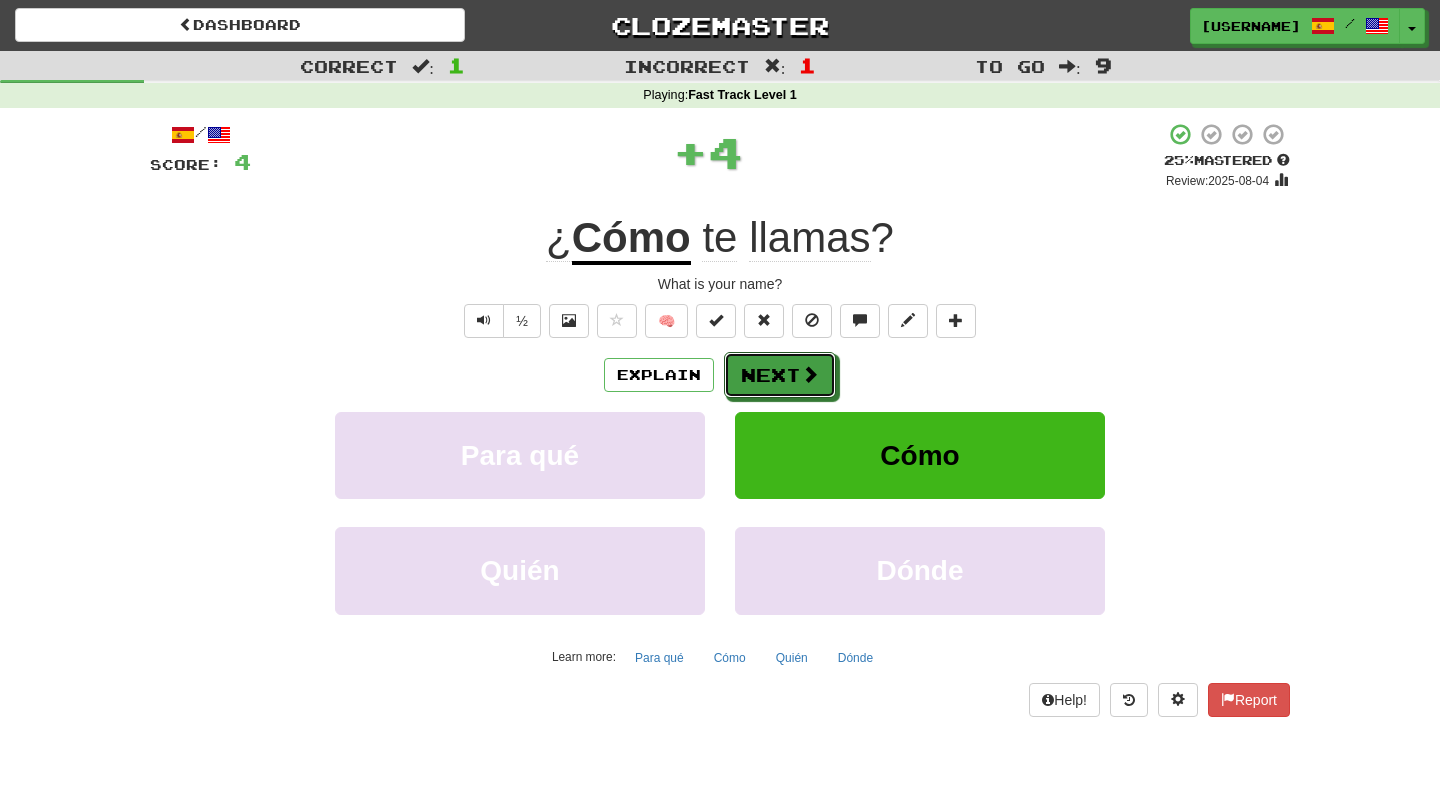 click on "Next" at bounding box center [780, 375] 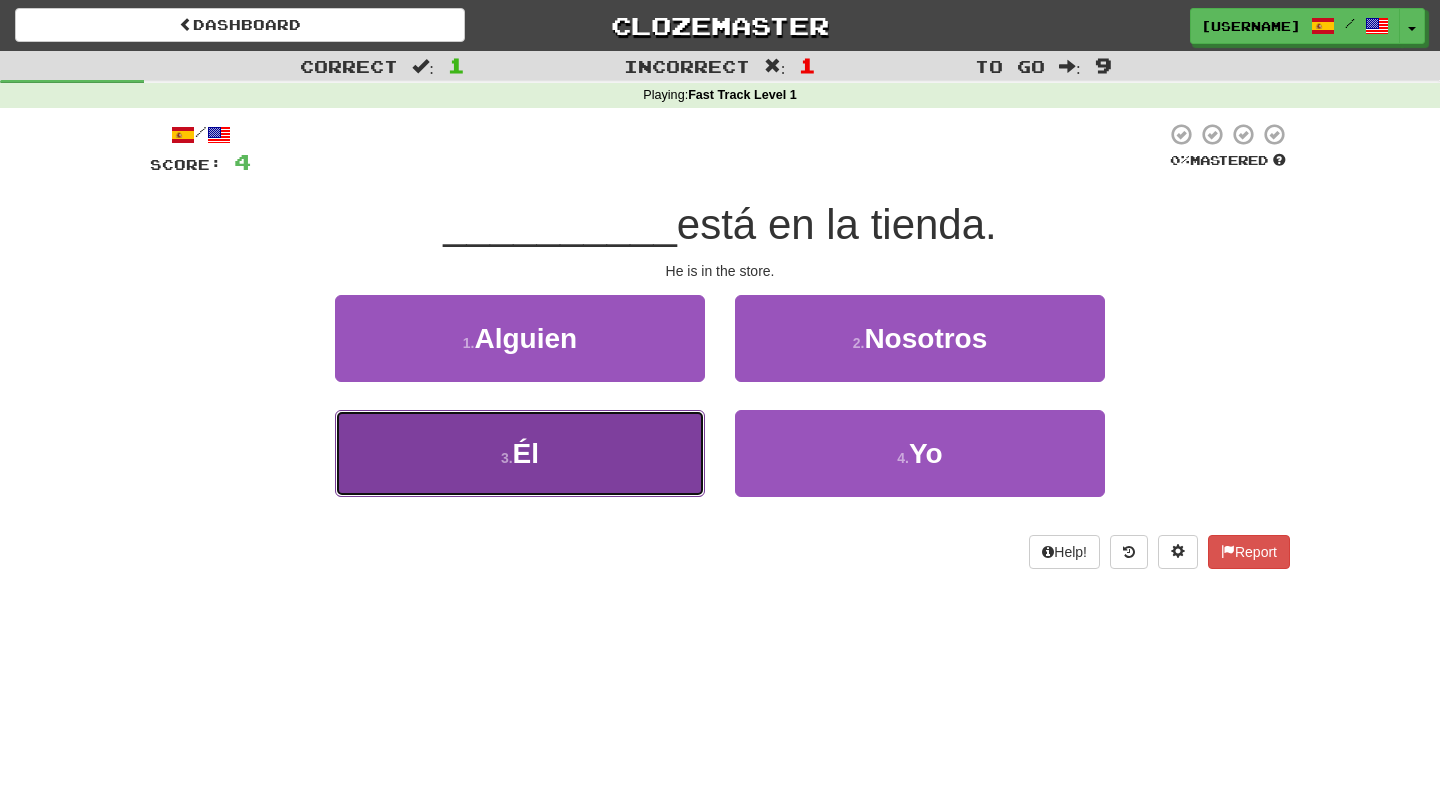 click on "3 .  Él" at bounding box center [520, 453] 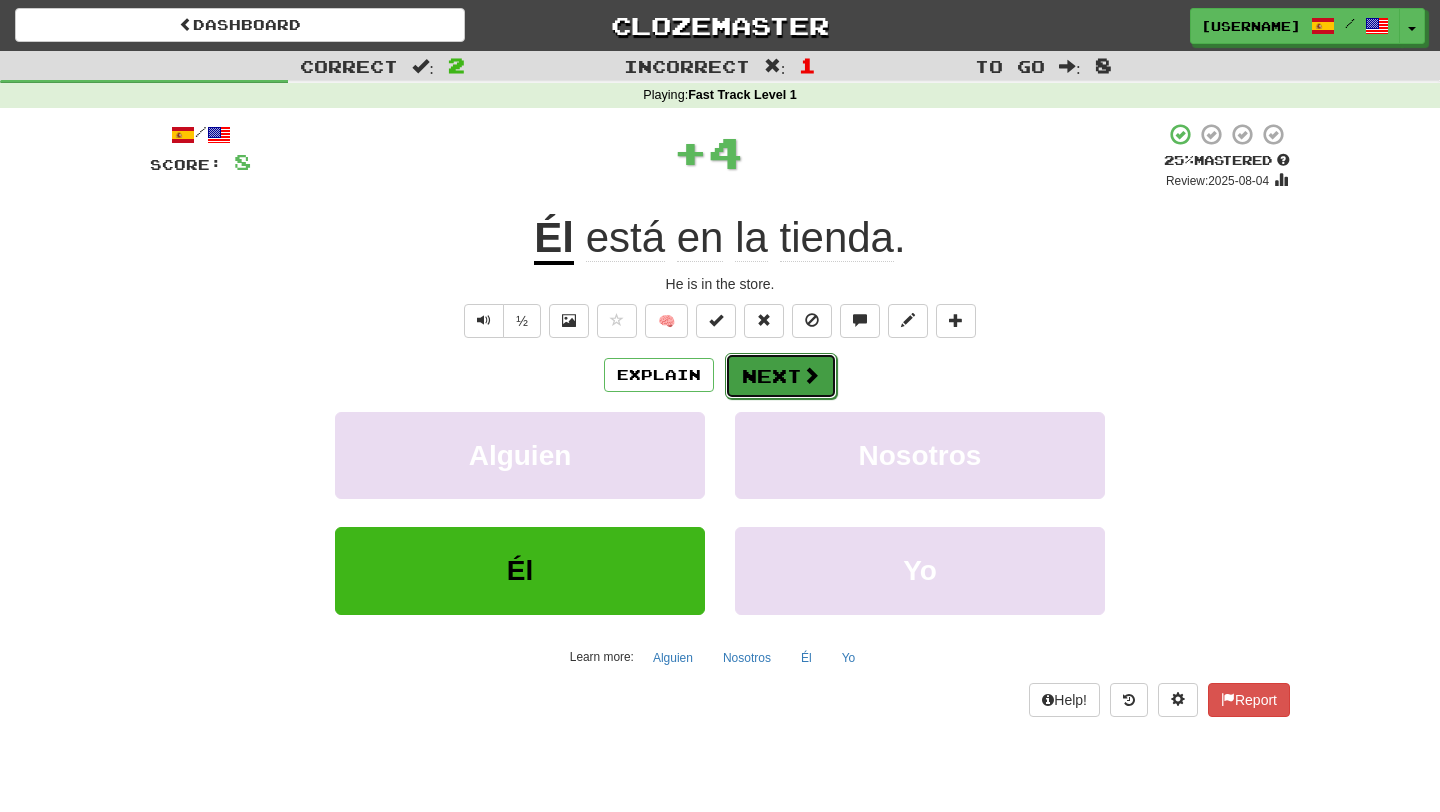click on "Next" at bounding box center [781, 376] 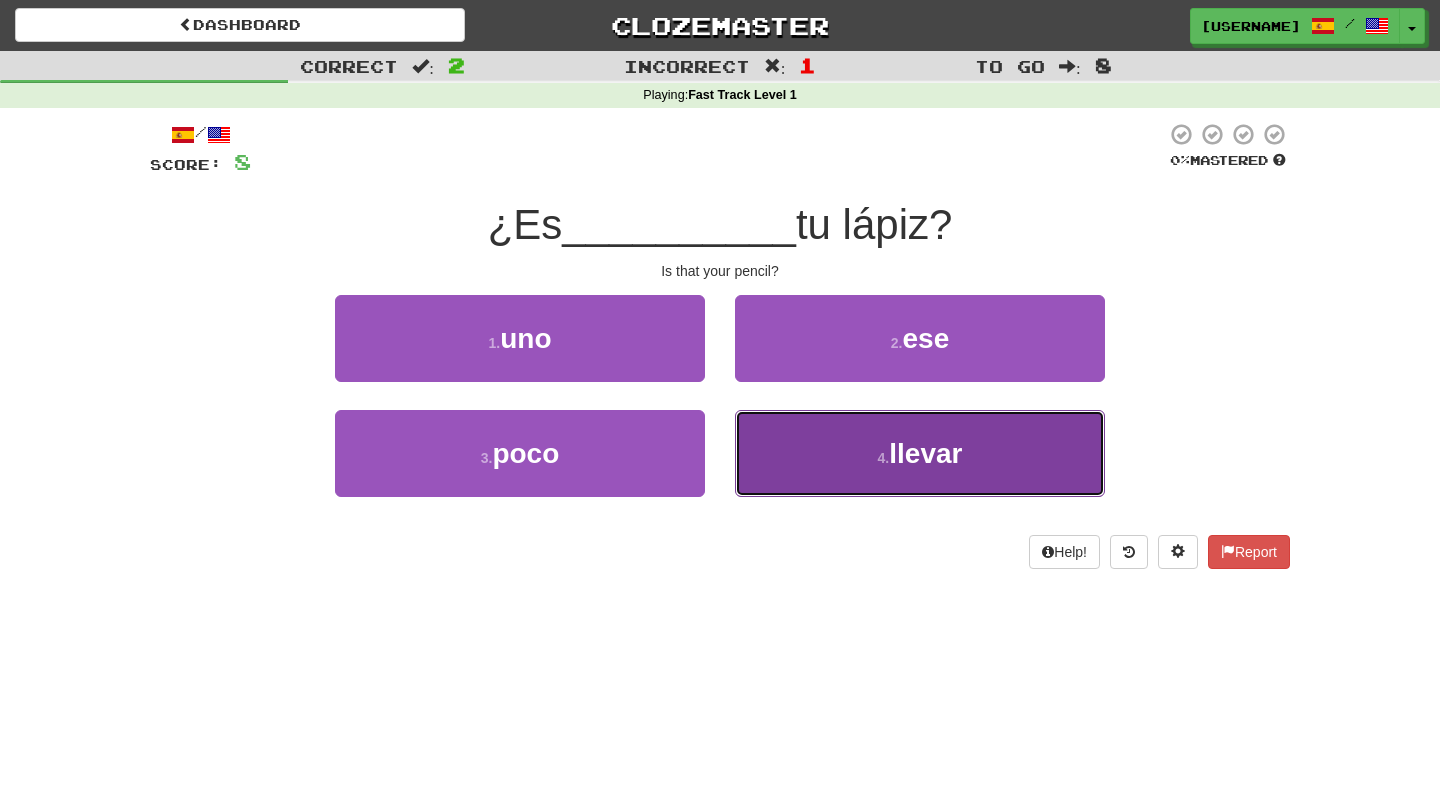 click on "4 .  llevar" at bounding box center [920, 453] 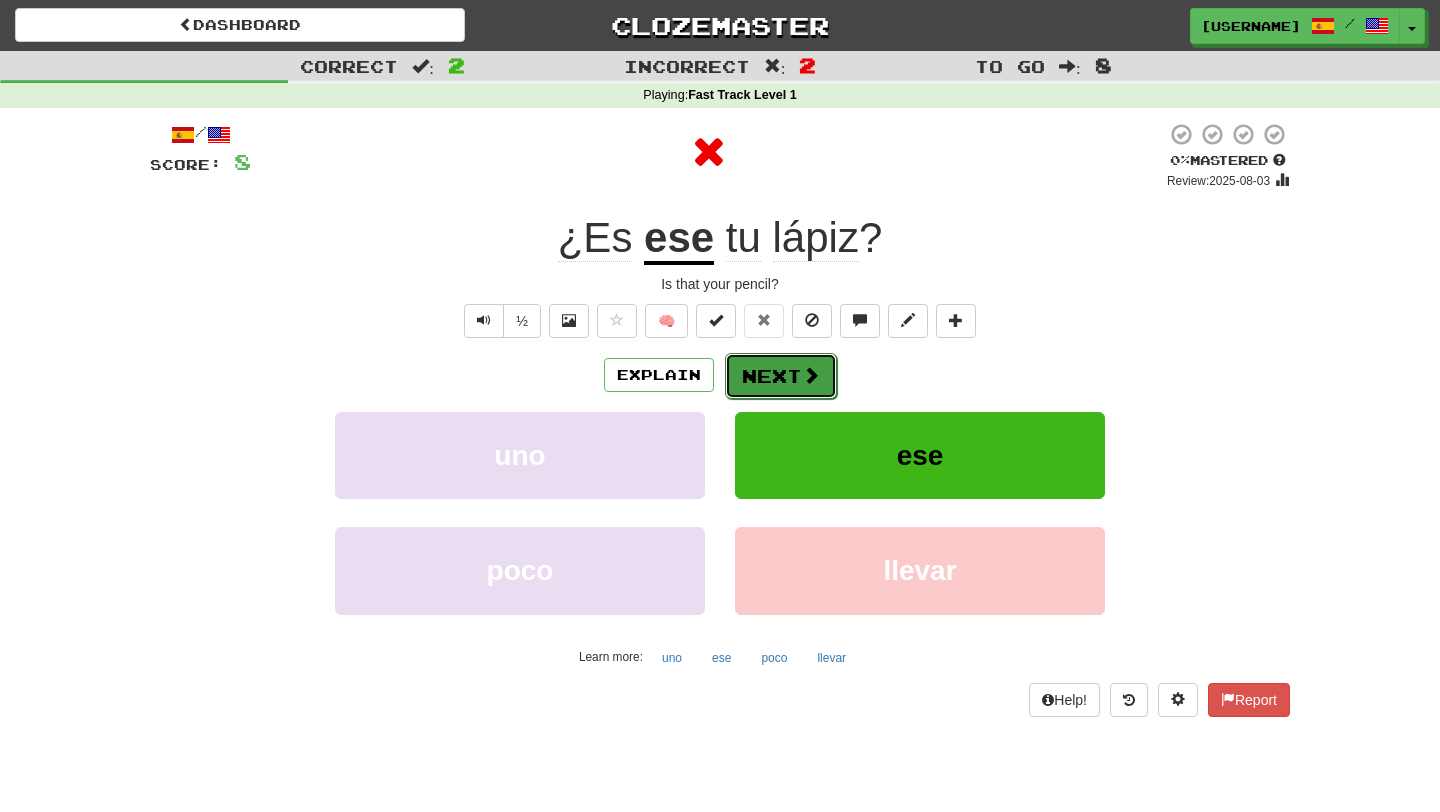 click on "Next" at bounding box center (781, 376) 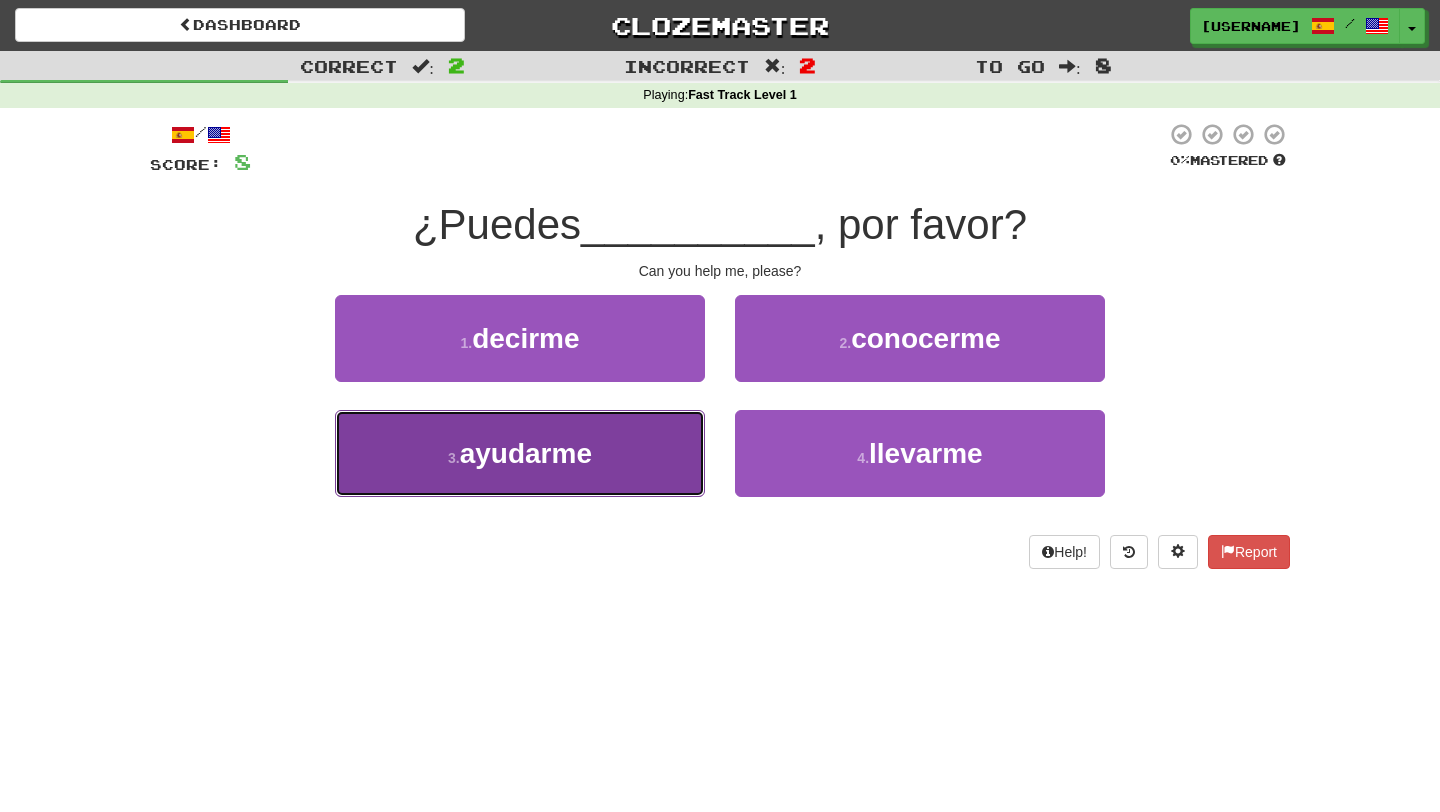 click on "3 .  ayudarme" at bounding box center [520, 453] 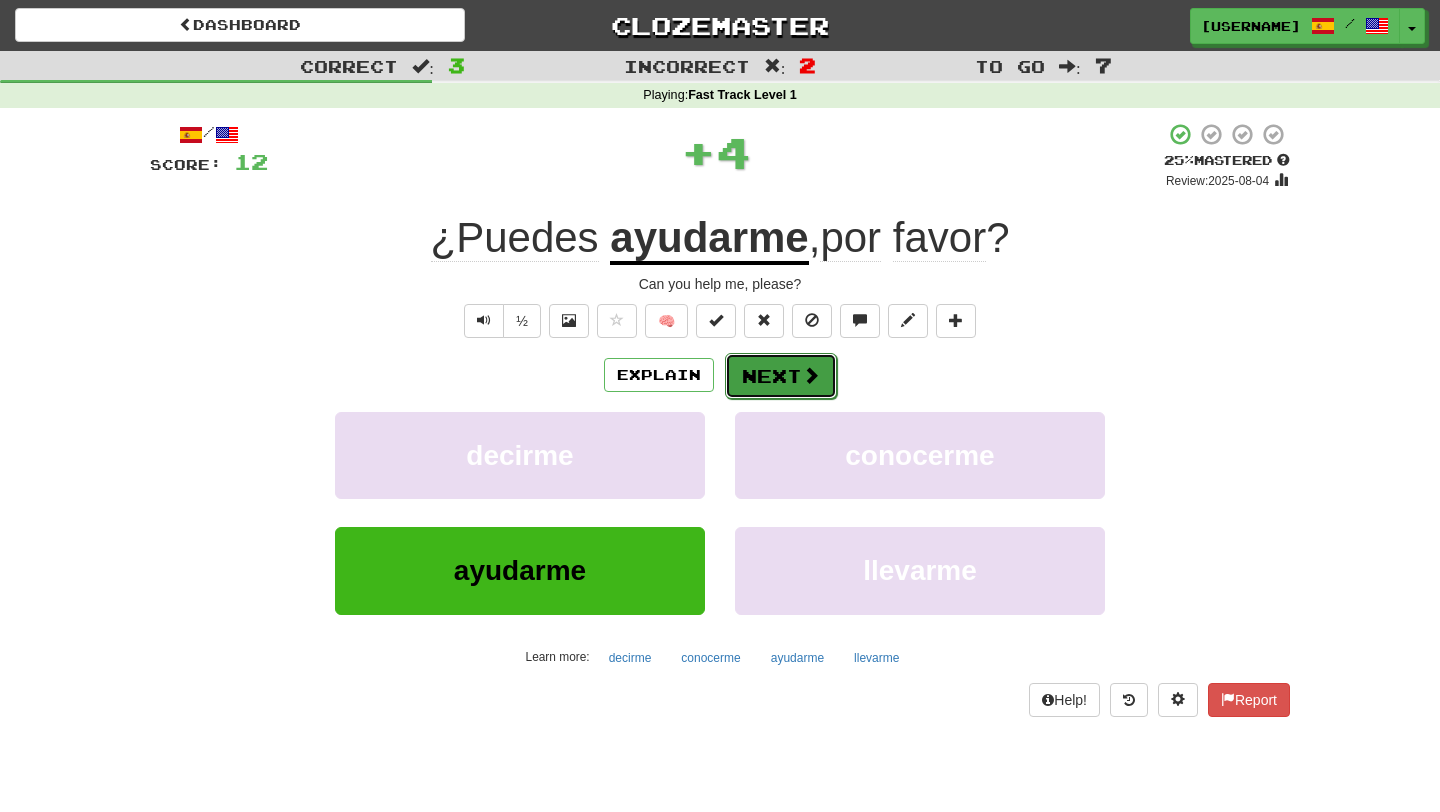 click at bounding box center (811, 375) 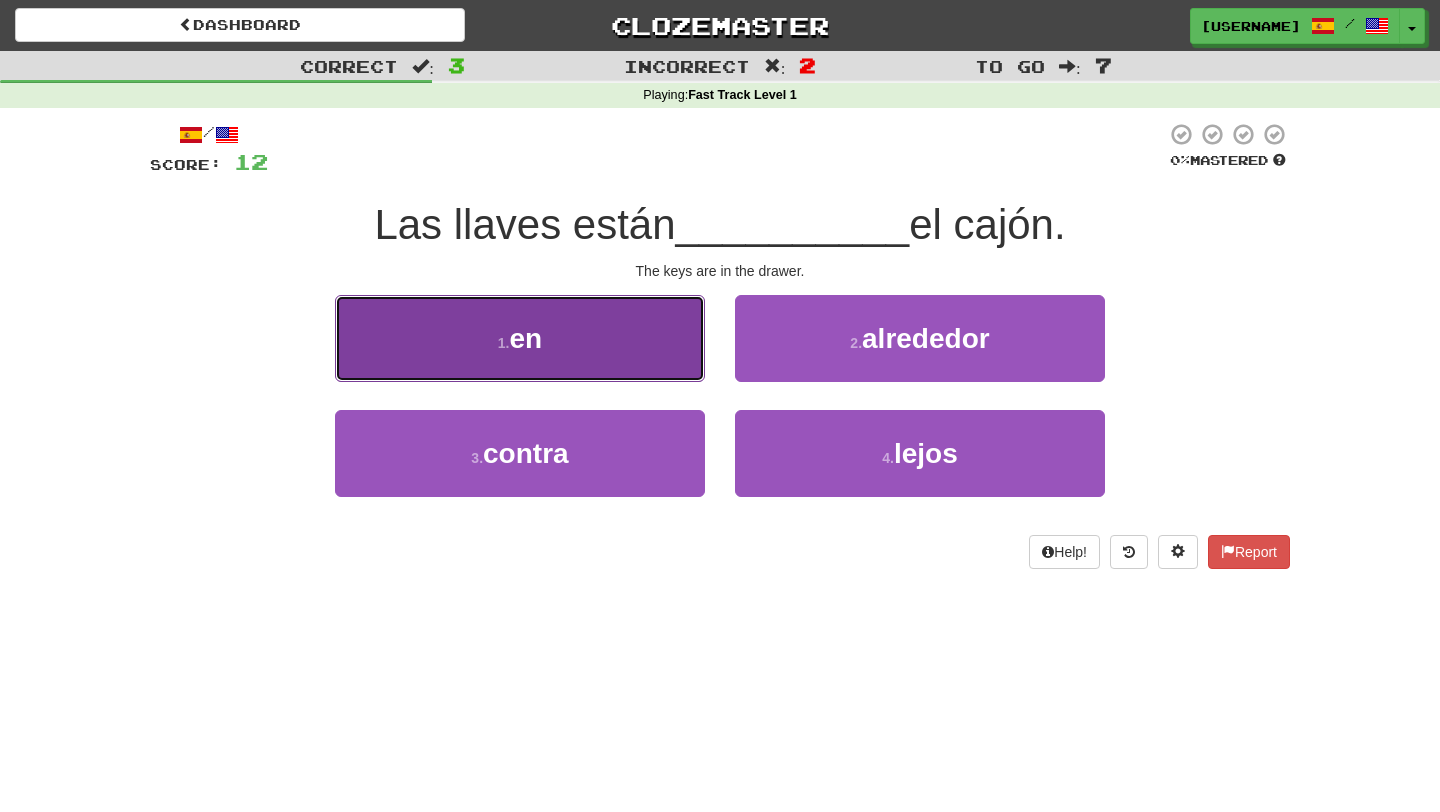 click on "1 .  en" at bounding box center (520, 338) 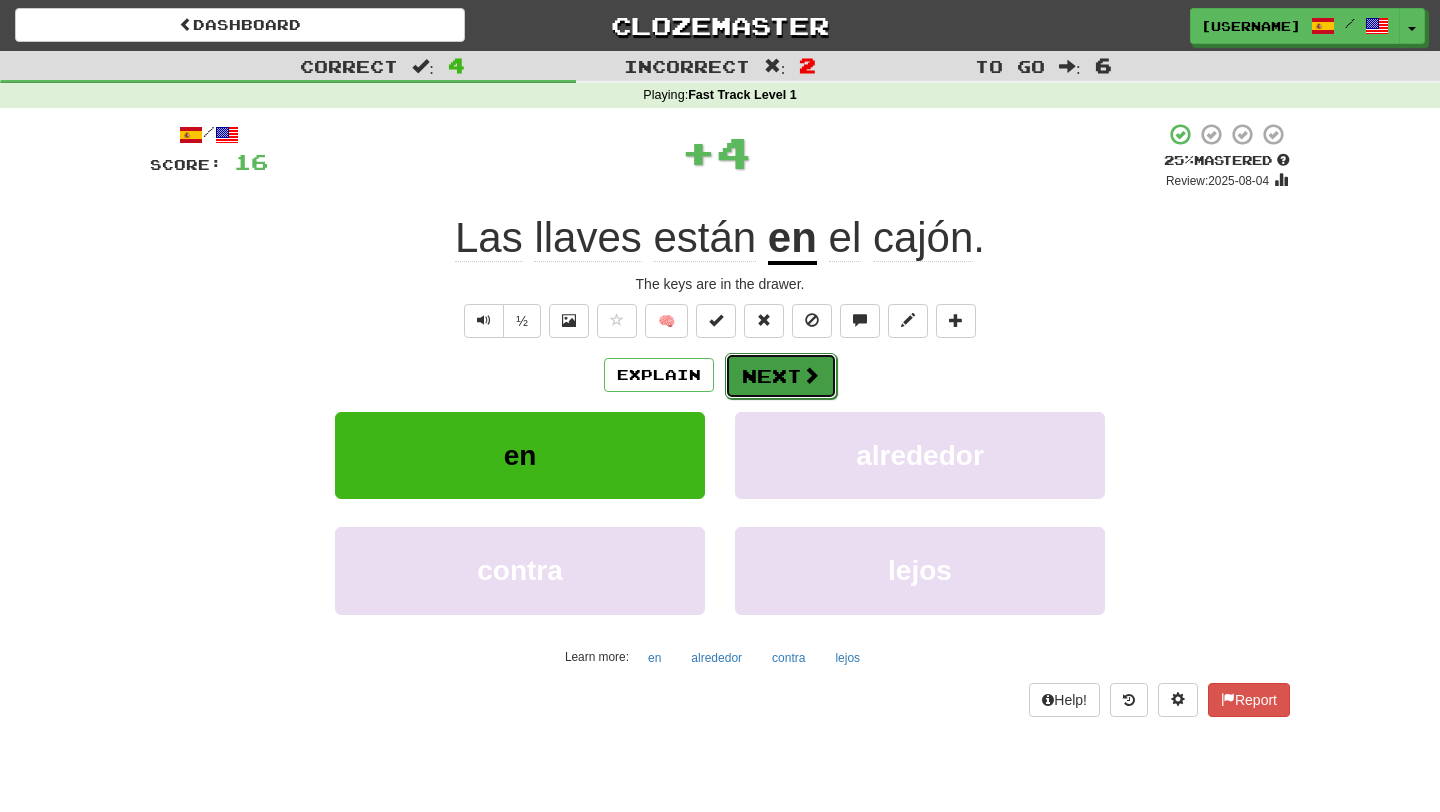 click on "Next" at bounding box center (781, 376) 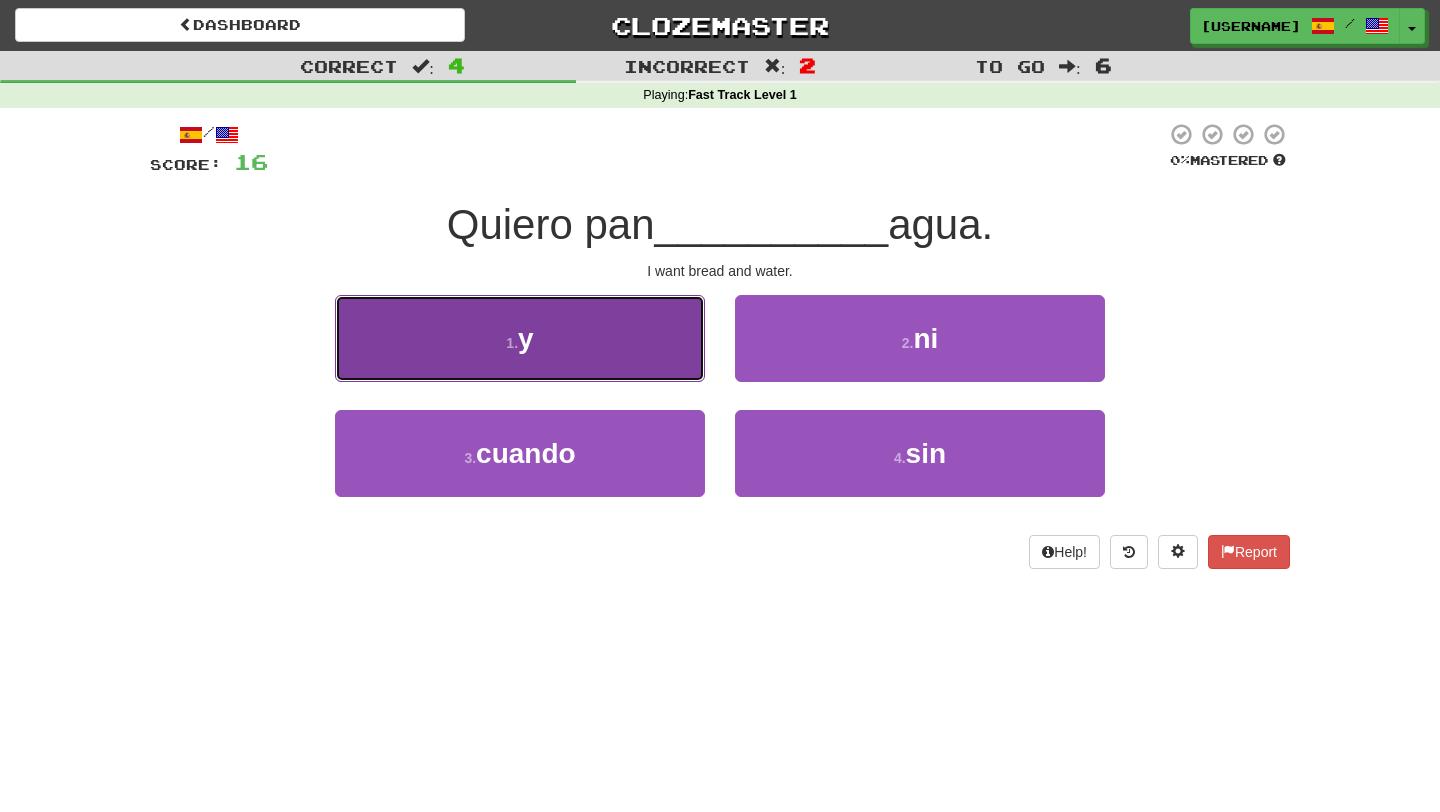 click on "1 .  y" at bounding box center [520, 338] 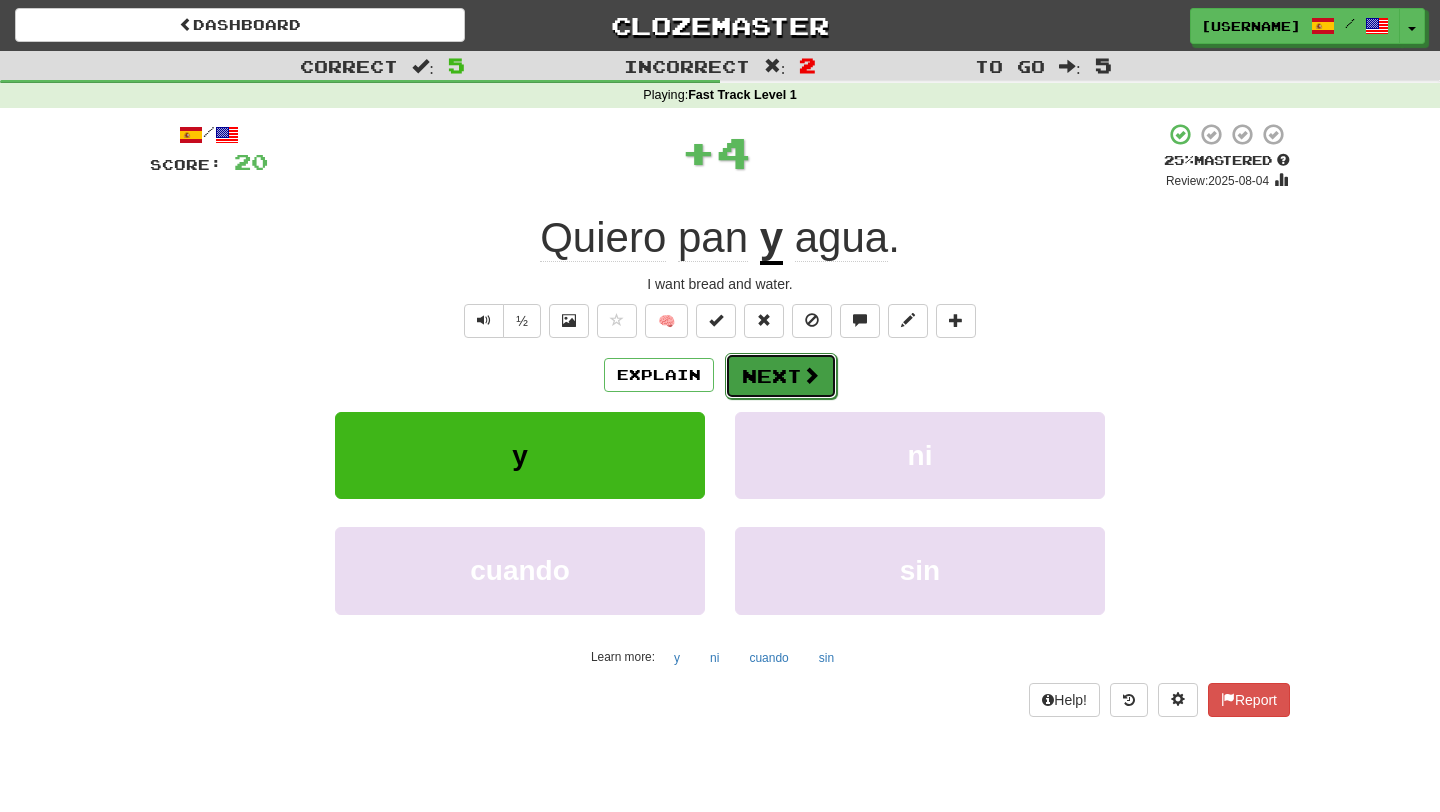 click on "Next" at bounding box center (781, 376) 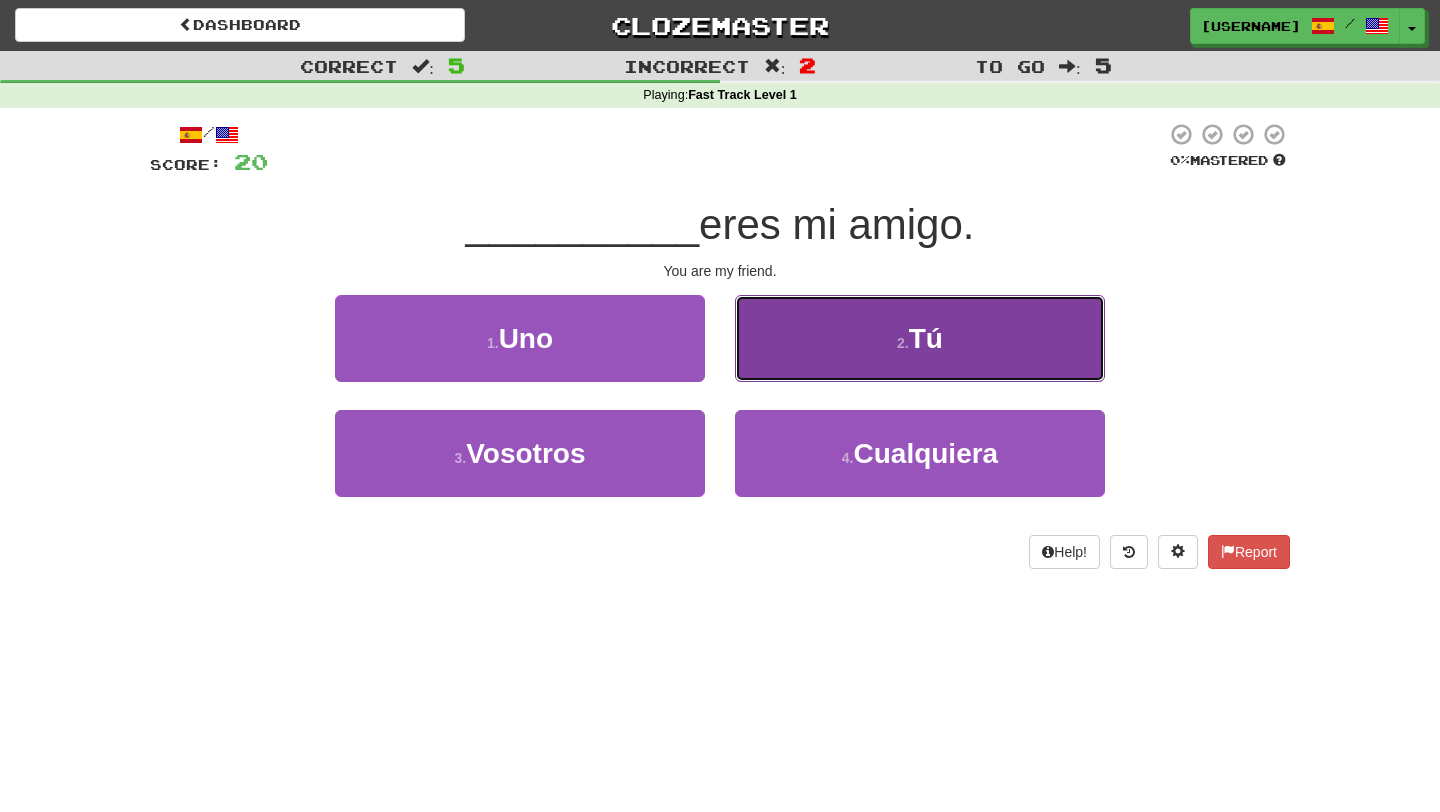 click on "2 .  Tú" at bounding box center [920, 338] 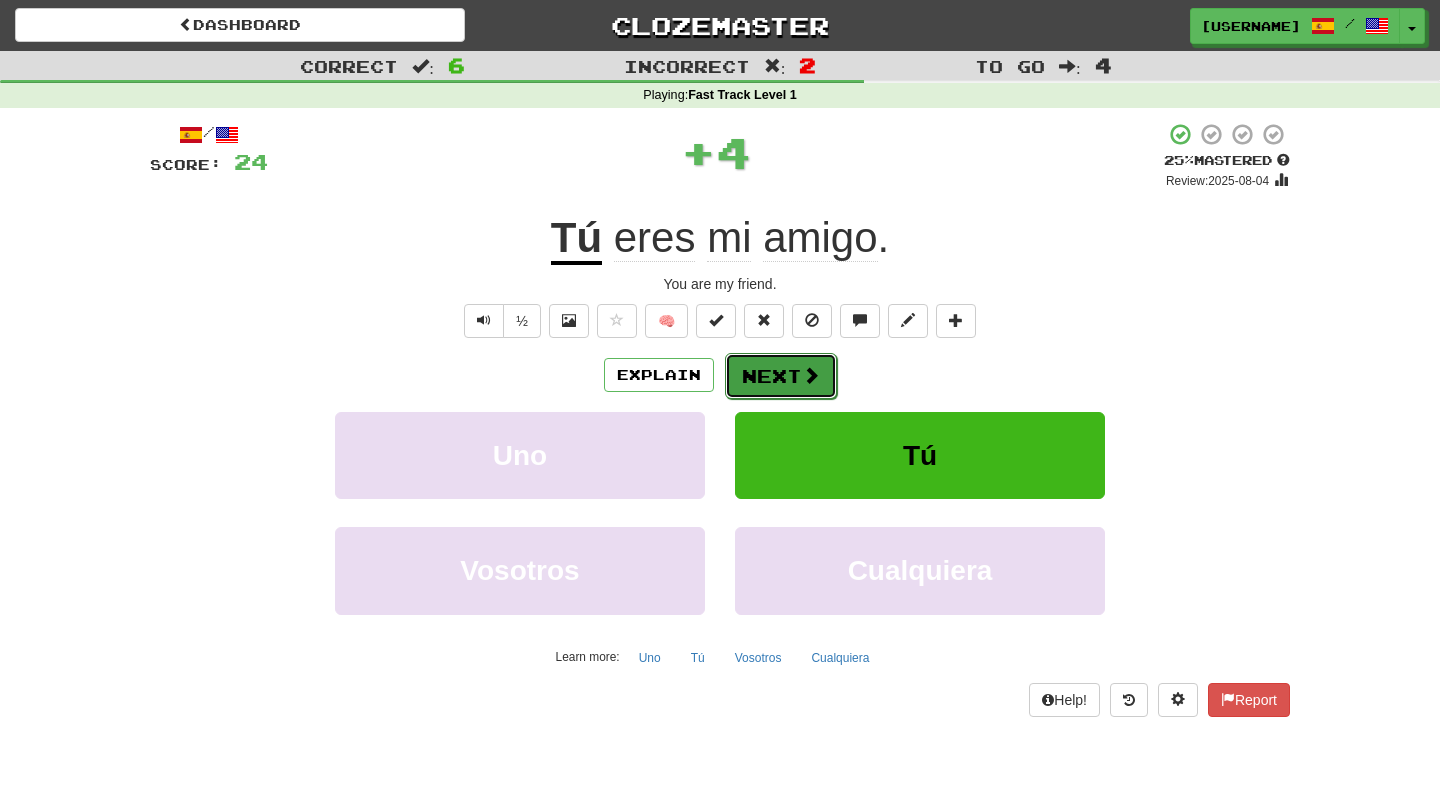 click on "Next" at bounding box center (781, 376) 